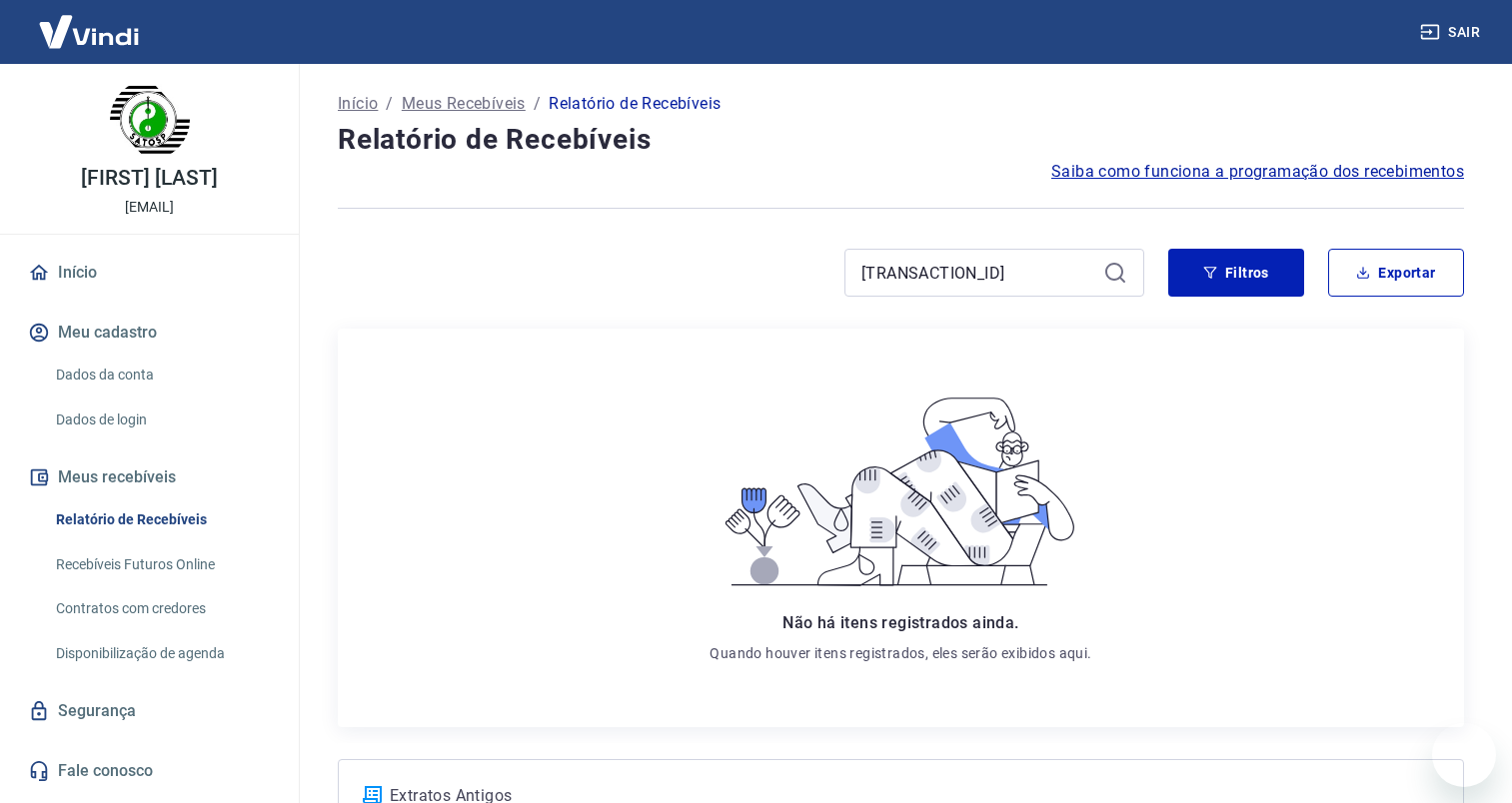 scroll, scrollTop: 0, scrollLeft: 0, axis: both 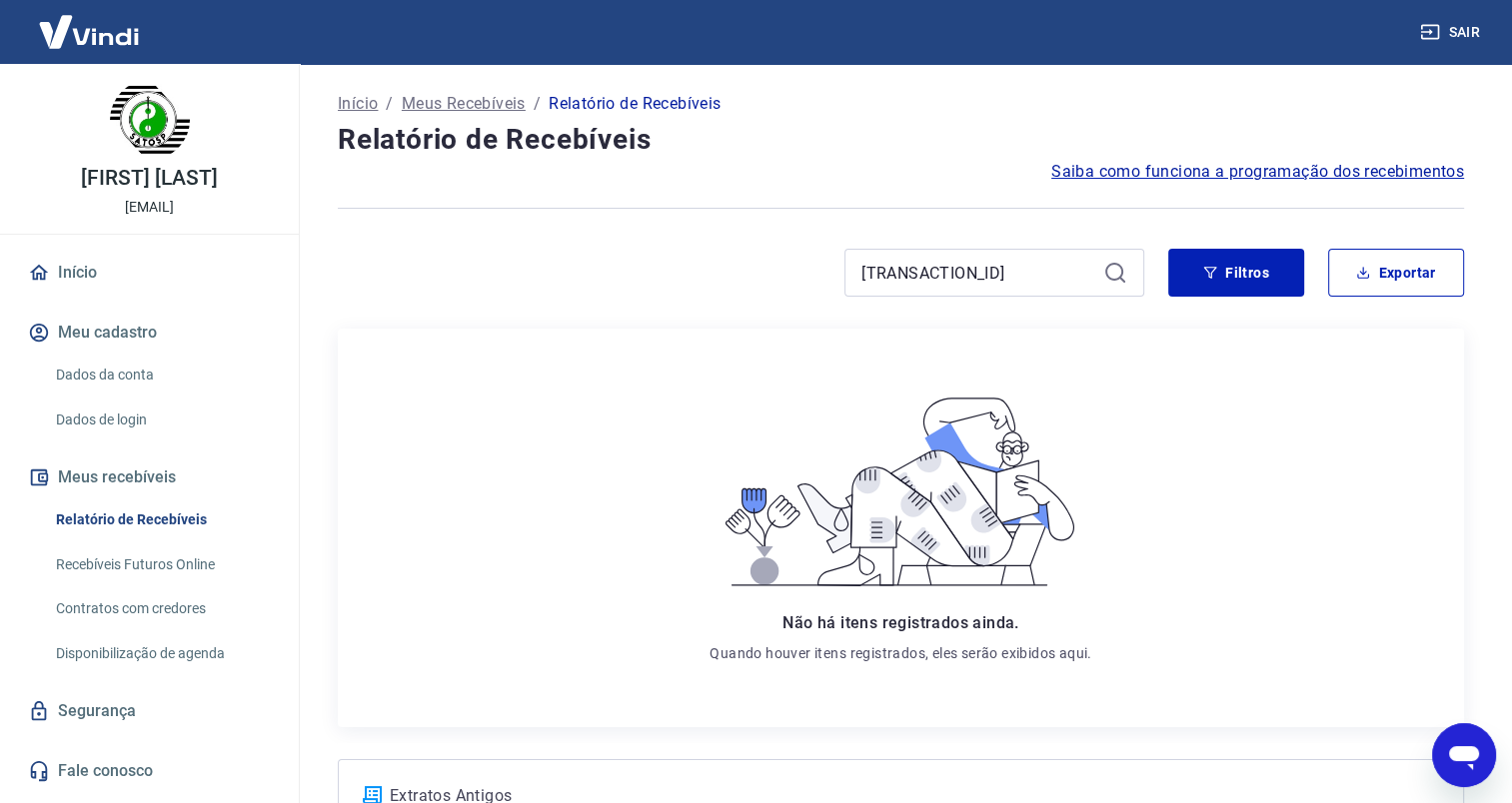 click on "[TRANSACTION_ID]" at bounding box center [978, 273] 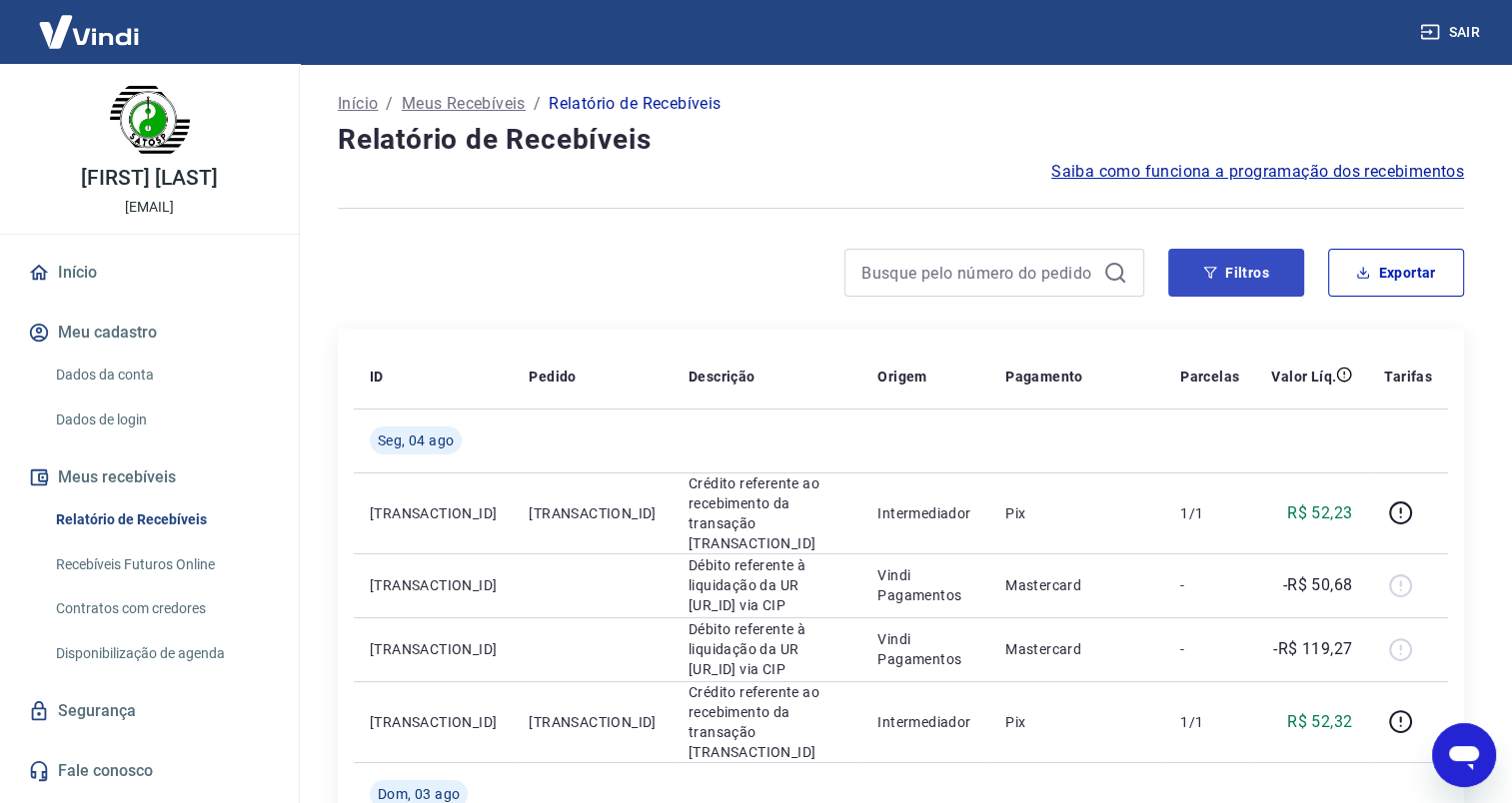 type 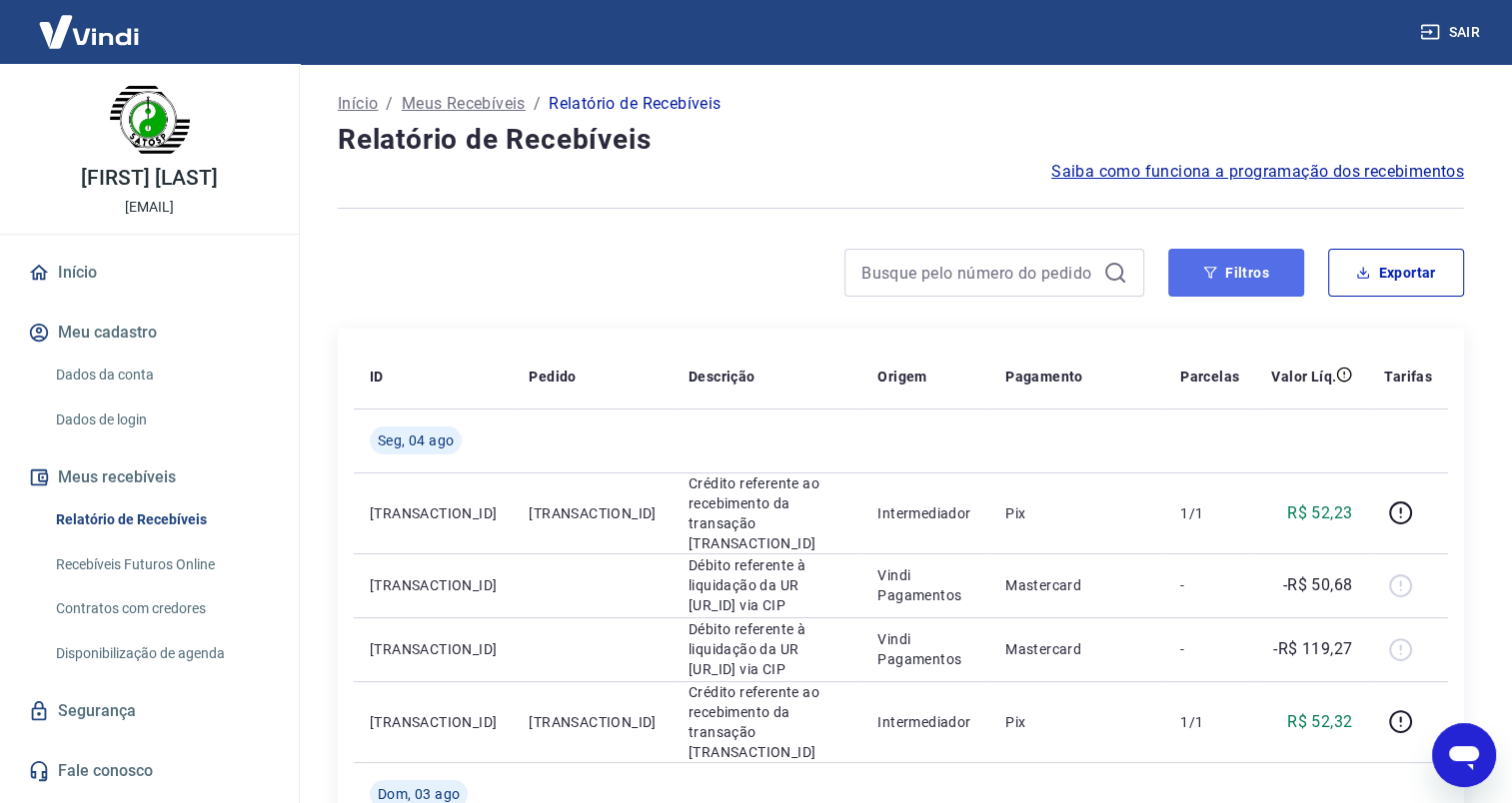 click on "Filtros" at bounding box center [1236, 273] 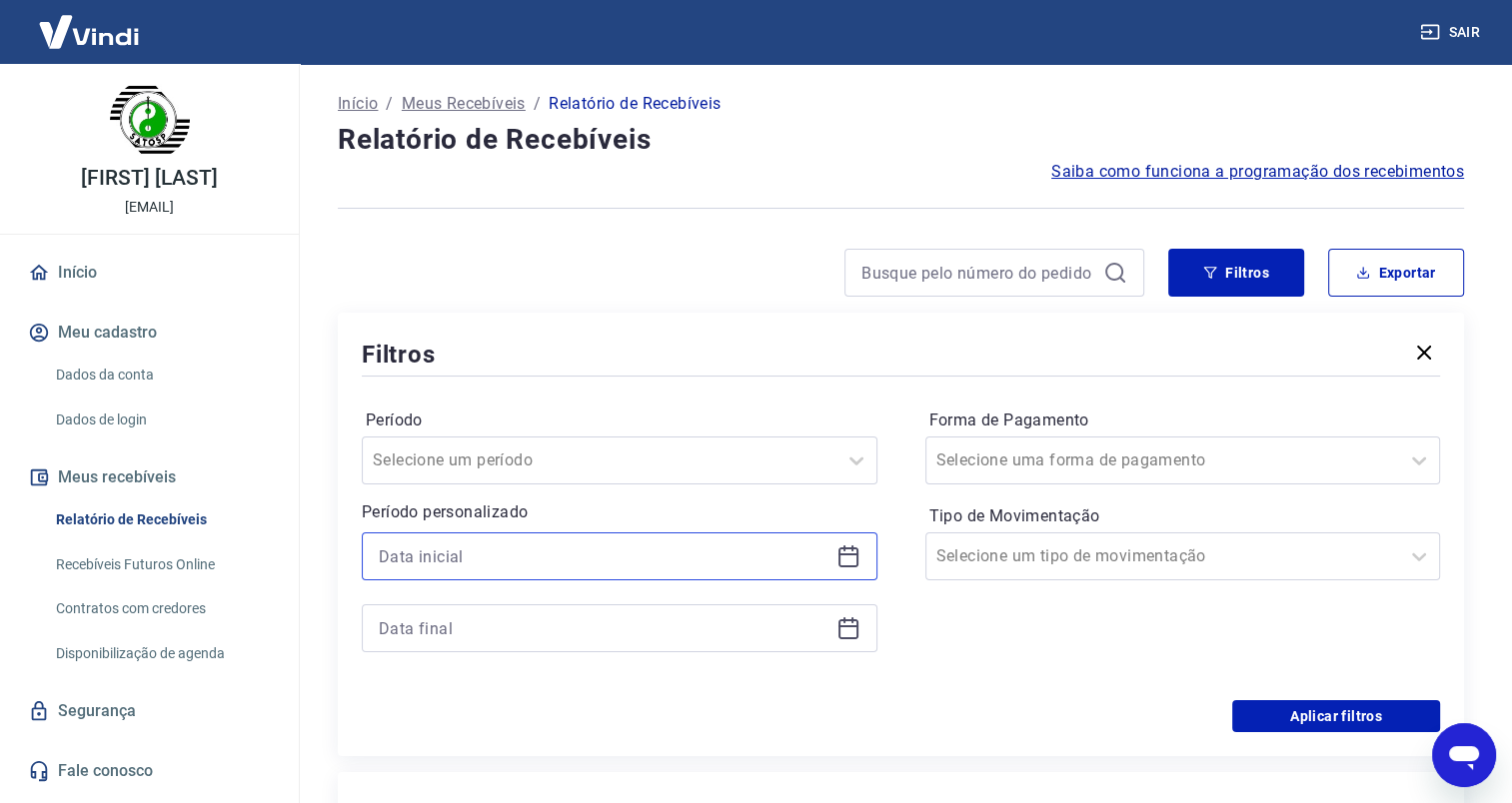 click at bounding box center (604, 556) 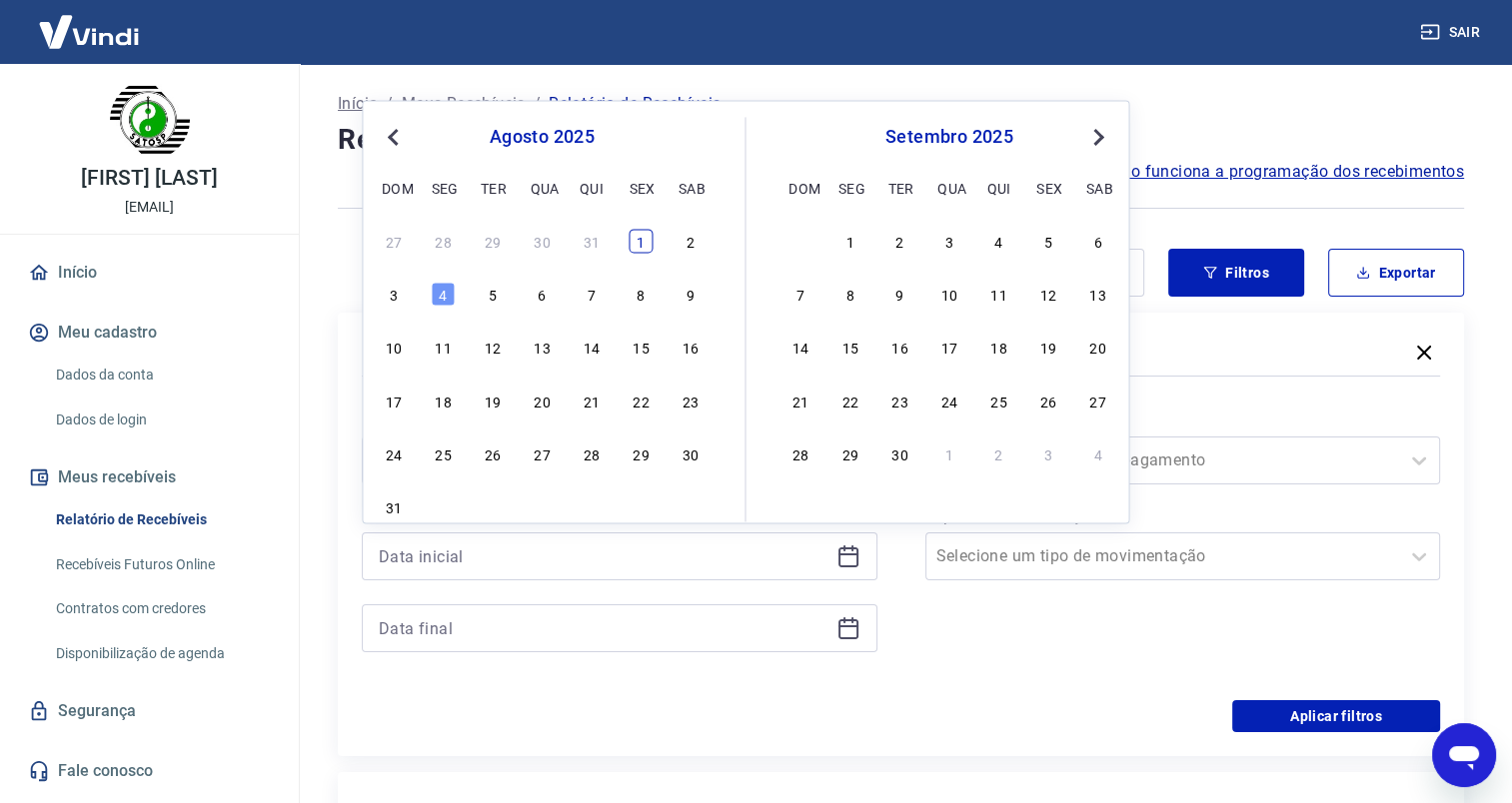 click on "1" at bounding box center (641, 241) 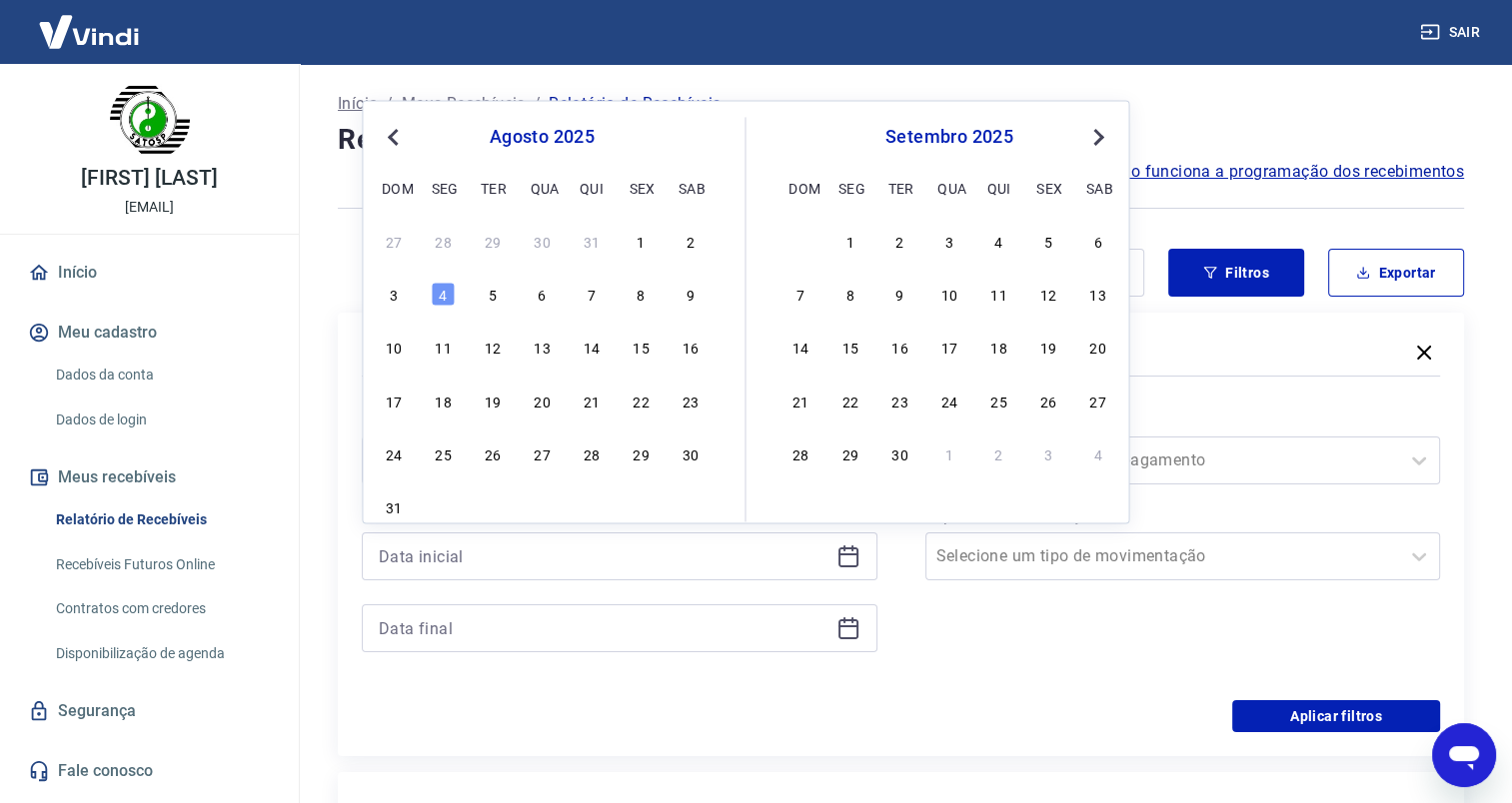 type on "01/08/2025" 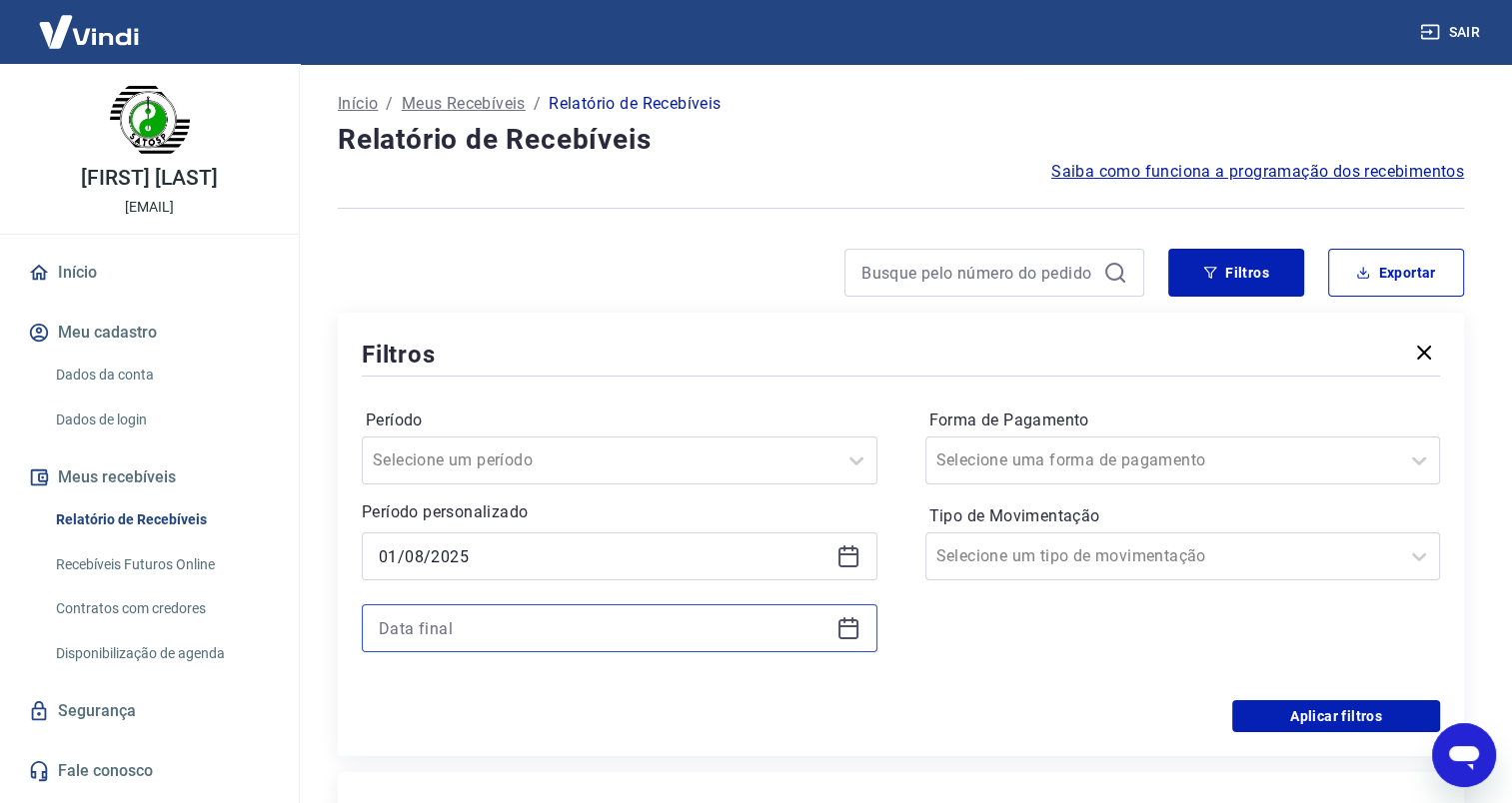 click at bounding box center [604, 628] 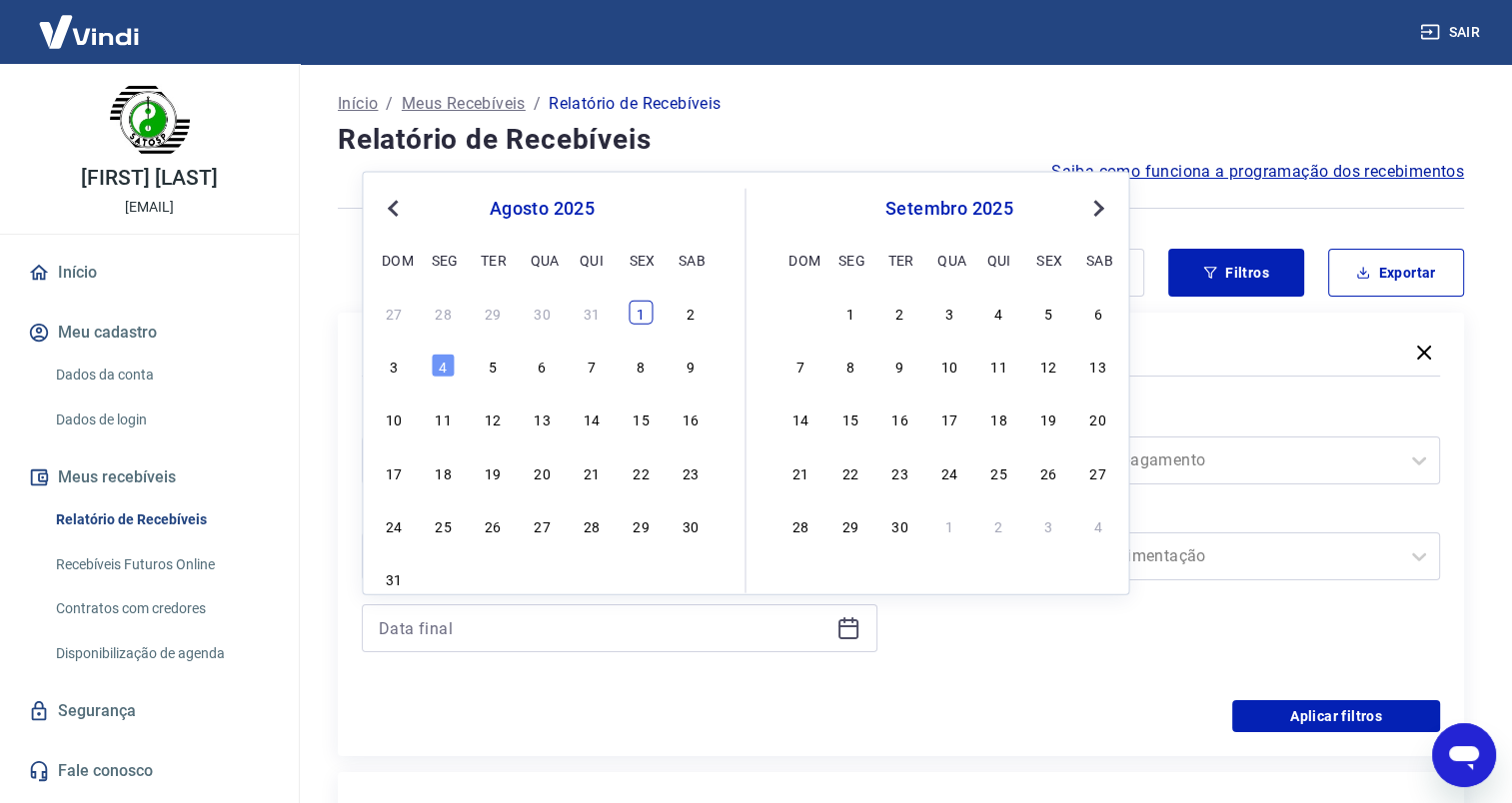 click on "1" at bounding box center (641, 313) 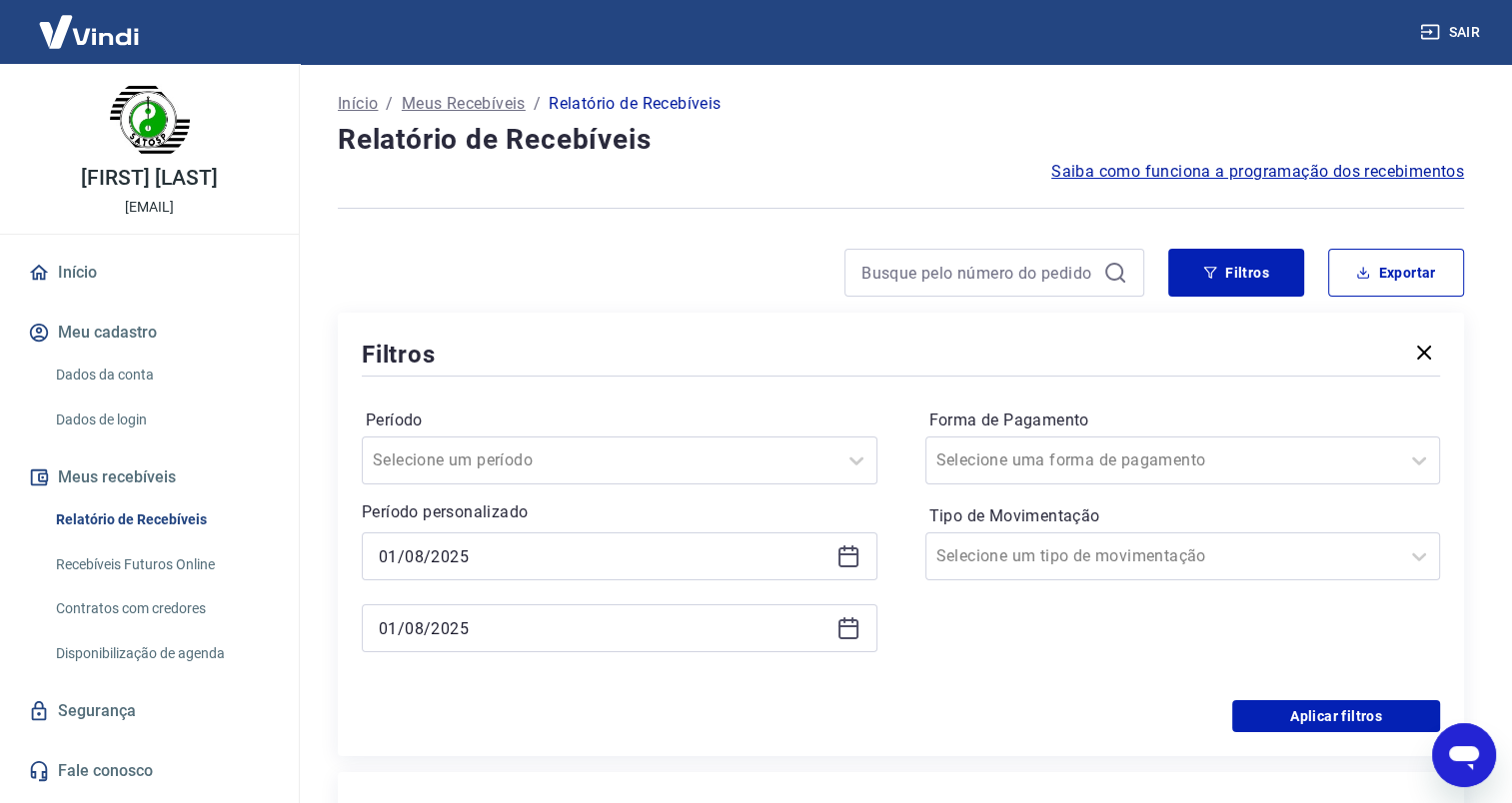 type on "01/08/2025" 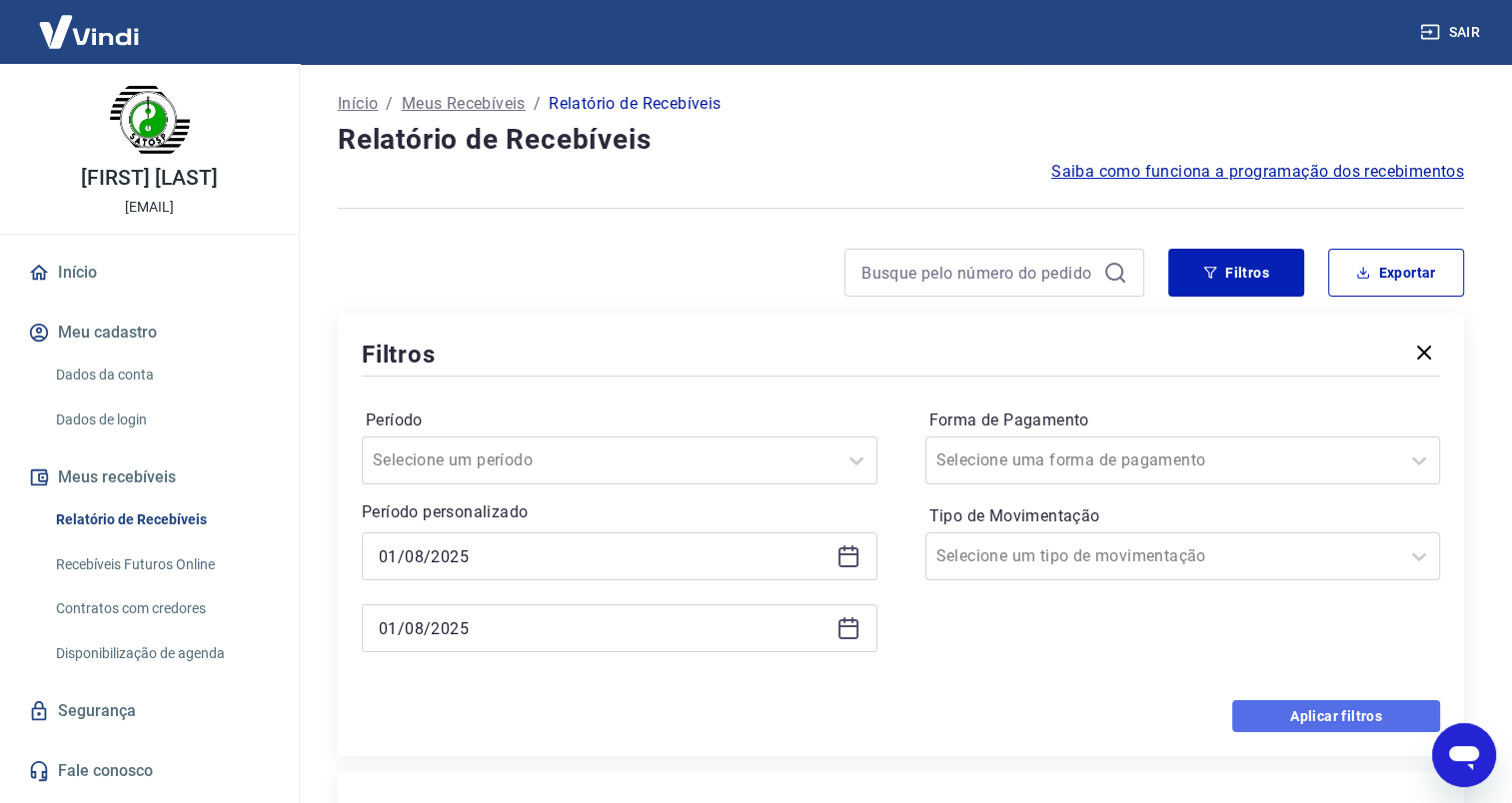 click on "Aplicar filtros" at bounding box center [1336, 716] 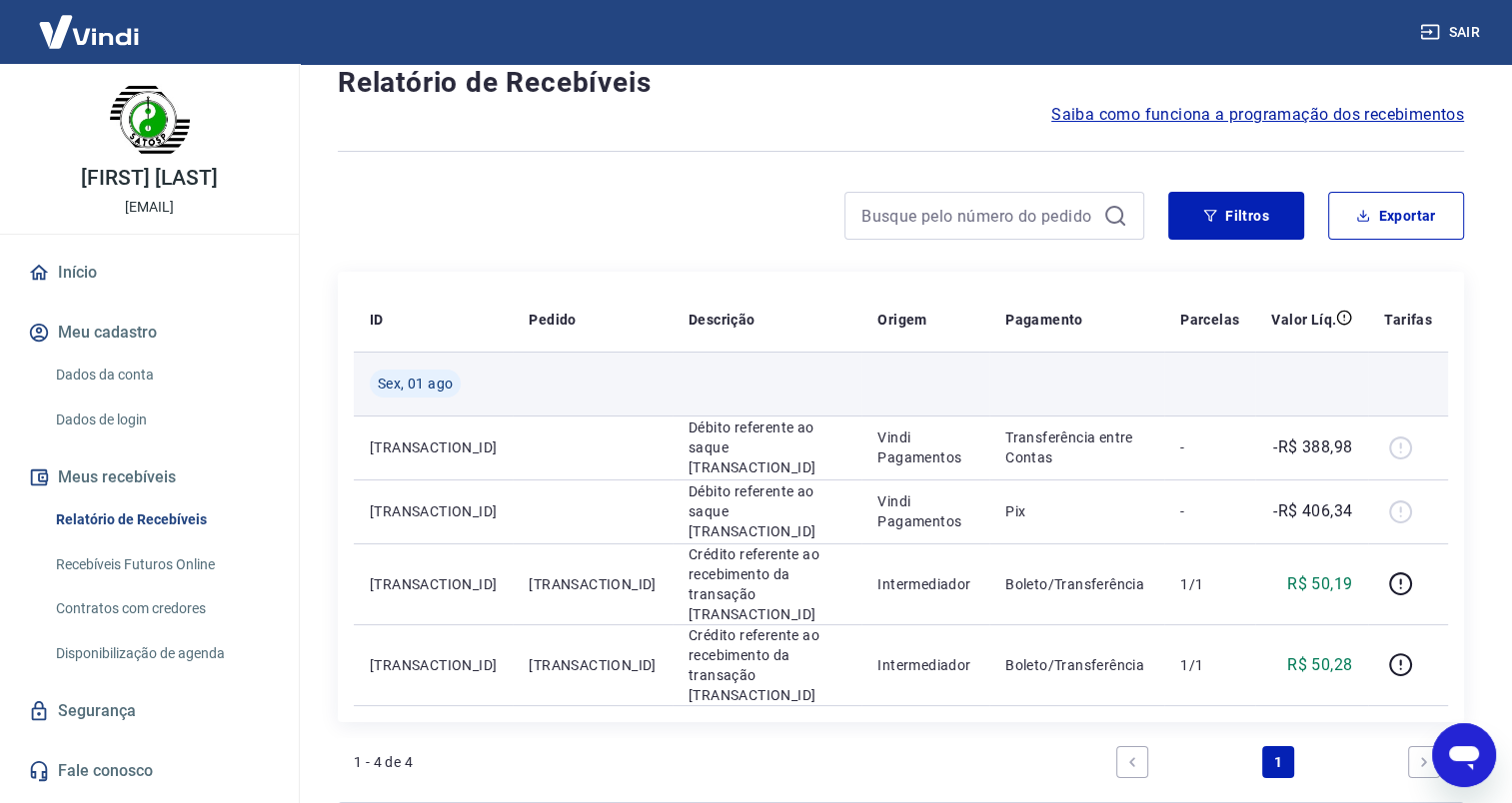 scroll, scrollTop: 100, scrollLeft: 0, axis: vertical 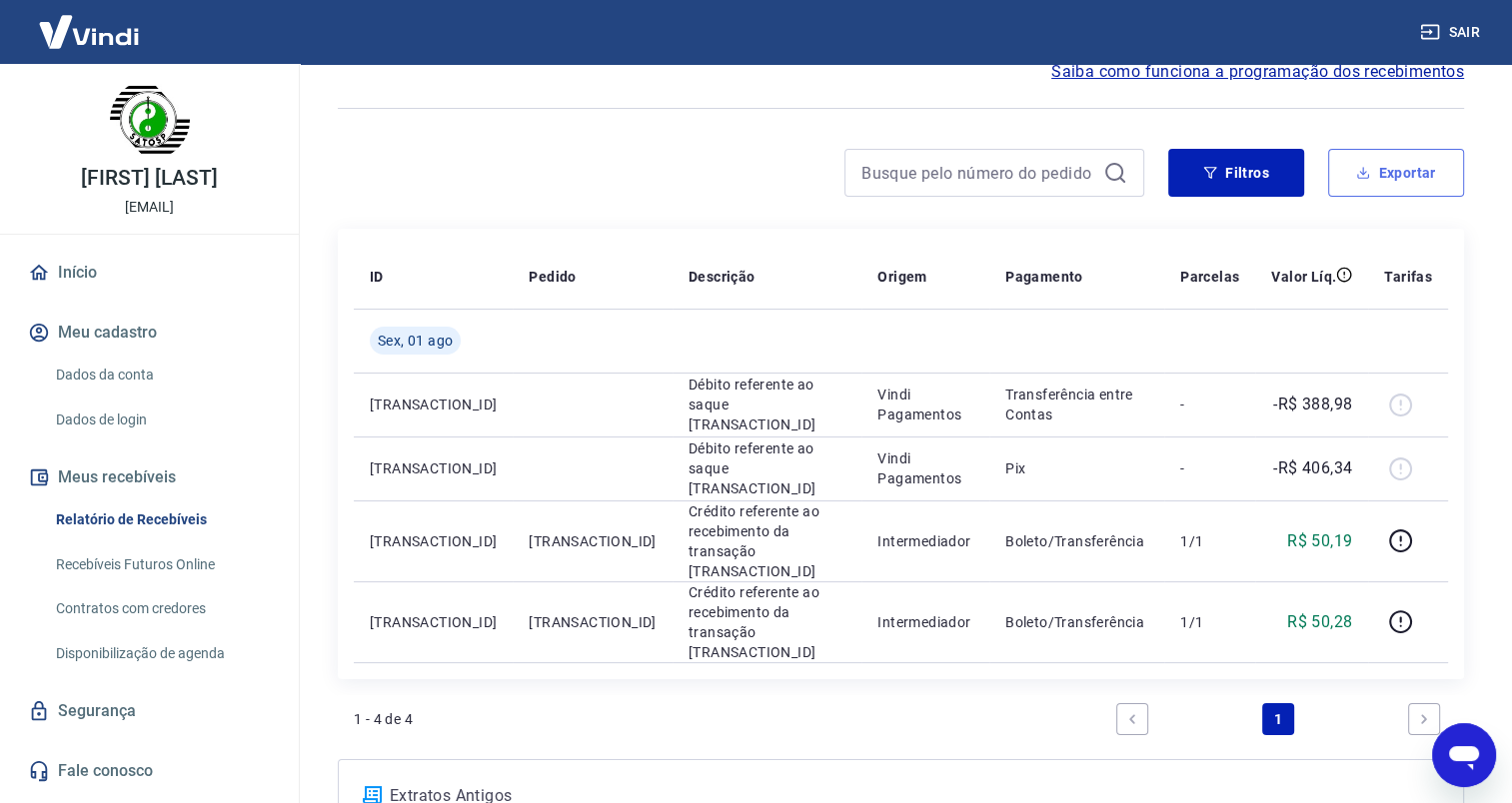 click on "Exportar" at bounding box center [1396, 173] 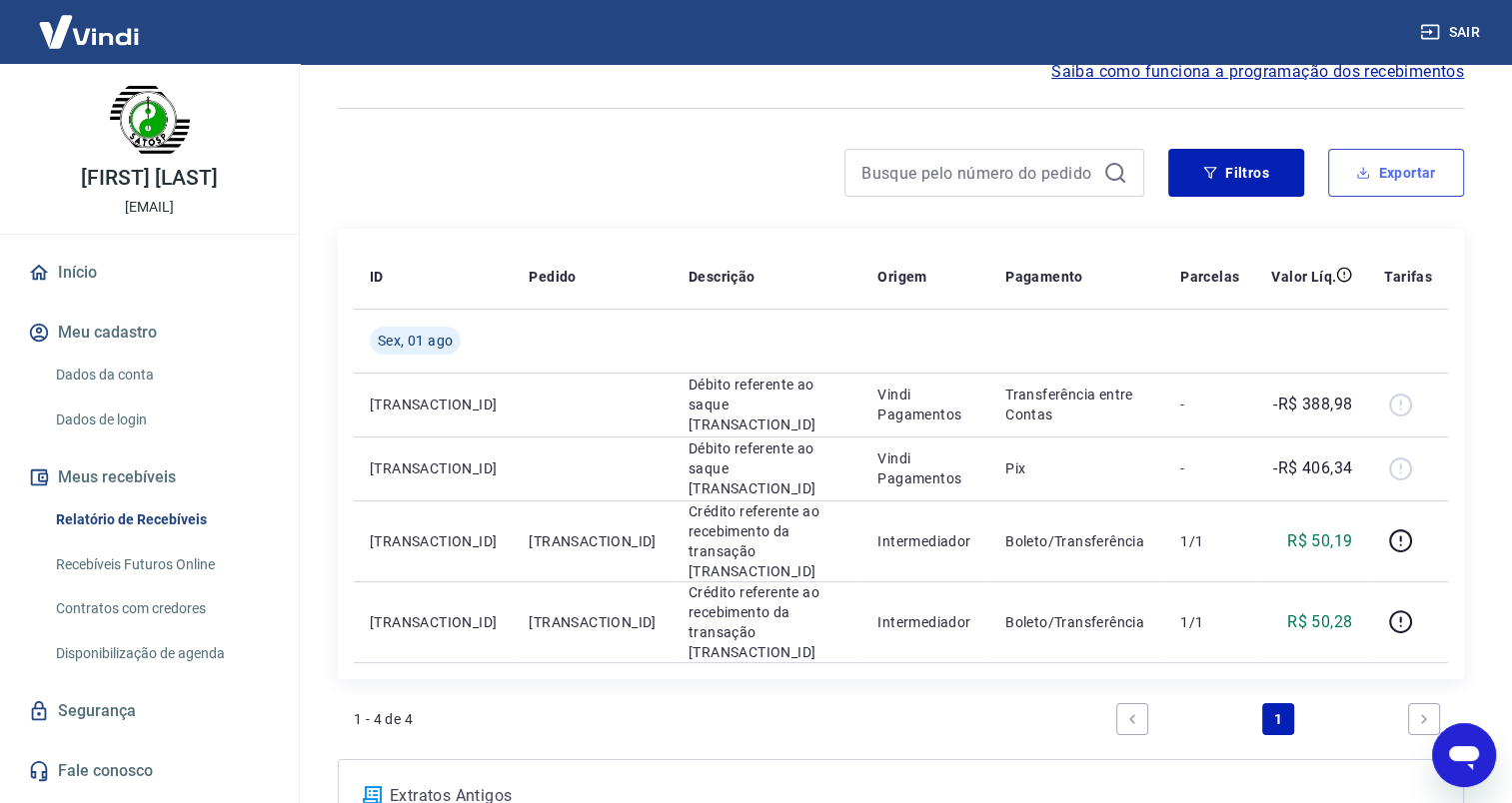 type on "01/08/2025" 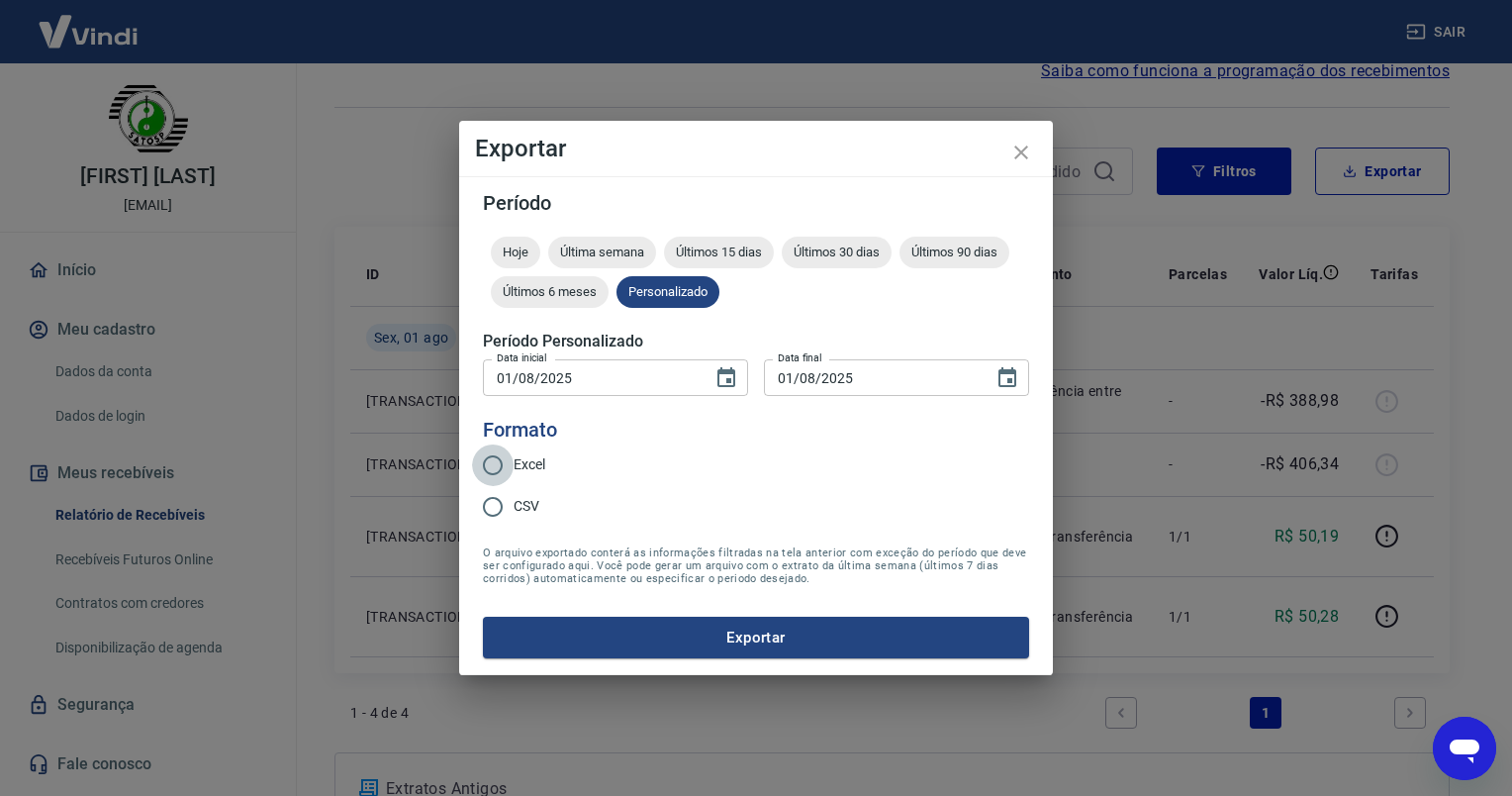 click on "Excel" at bounding box center [493, 465] 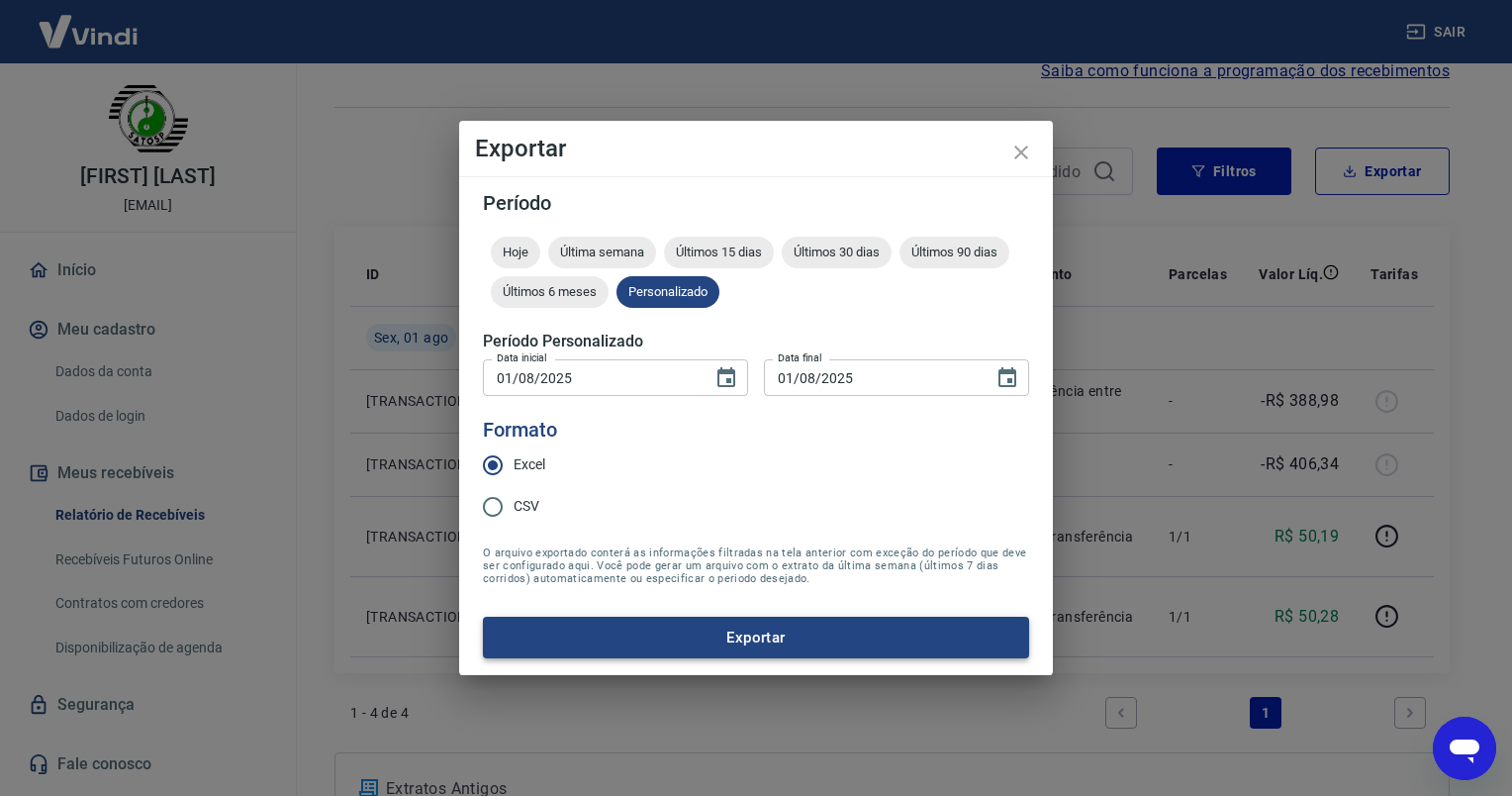 click on "Exportar" at bounding box center [756, 638] 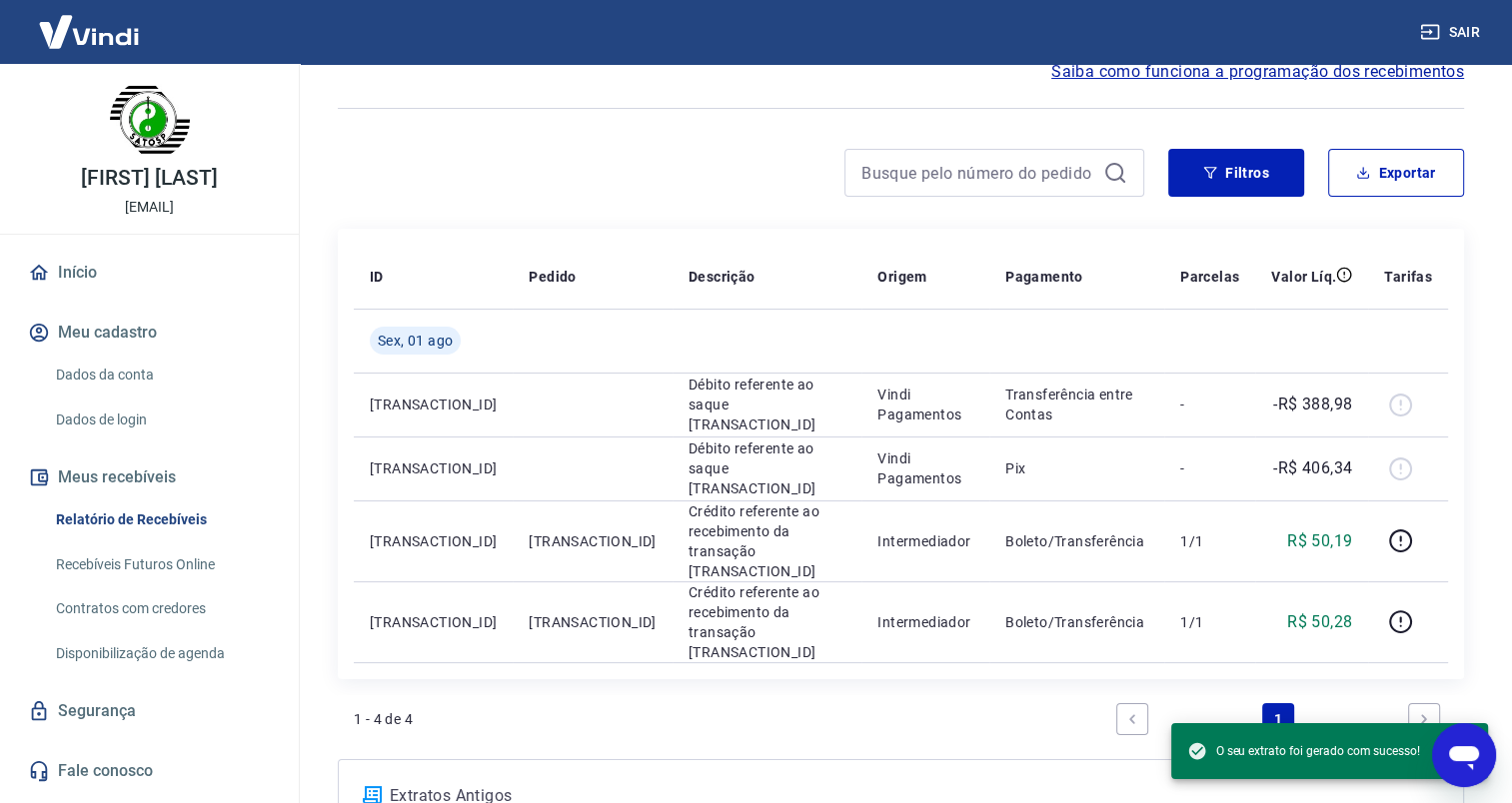 click on "Início / Meus Recebíveis / Relatório de Recebíveis Relatório de Recebíveis Saiba como funciona a programação dos recebimentos Saiba como funciona a programação dos recebimentos Filtros Exportar ID Pedido Descrição Origem Pagamento Parcelas Valor Líq. Tarifas Sex, 01 ago [TRANSACTION_ID] Débito referente ao saque [TRANSACTION_ID] Vindi Pagamentos Transferência entre Contas - -R$ 388,98 [TRANSACTION_ID] Débito referente ao saque [TRANSACTION_ID] Vindi Pagamentos Pix - -R$ 406,34 [TRANSACTION_ID] [TRANSACTION_ID] Crédito referente ao recebimento da transação [TRANSACTION_ID] Intermediador Boleto/Transferência 1/1 R$ 50,19 [TRANSACTION_ID] [TRANSACTION_ID] Crédito referente ao recebimento da transação [TRANSACTION_ID] Intermediador Boleto/Transferência 1/1 R$ 50,28 1 - 4 de 4 1 Extratos Antigos Para ver lançamentos de recebíveis retroativos ao lançamento do extrato unificado, você pode acessar os extratos antigos por meio de pagamento (Pix e Cartões). Acesse Extratos Antigos" at bounding box center [900, 434] 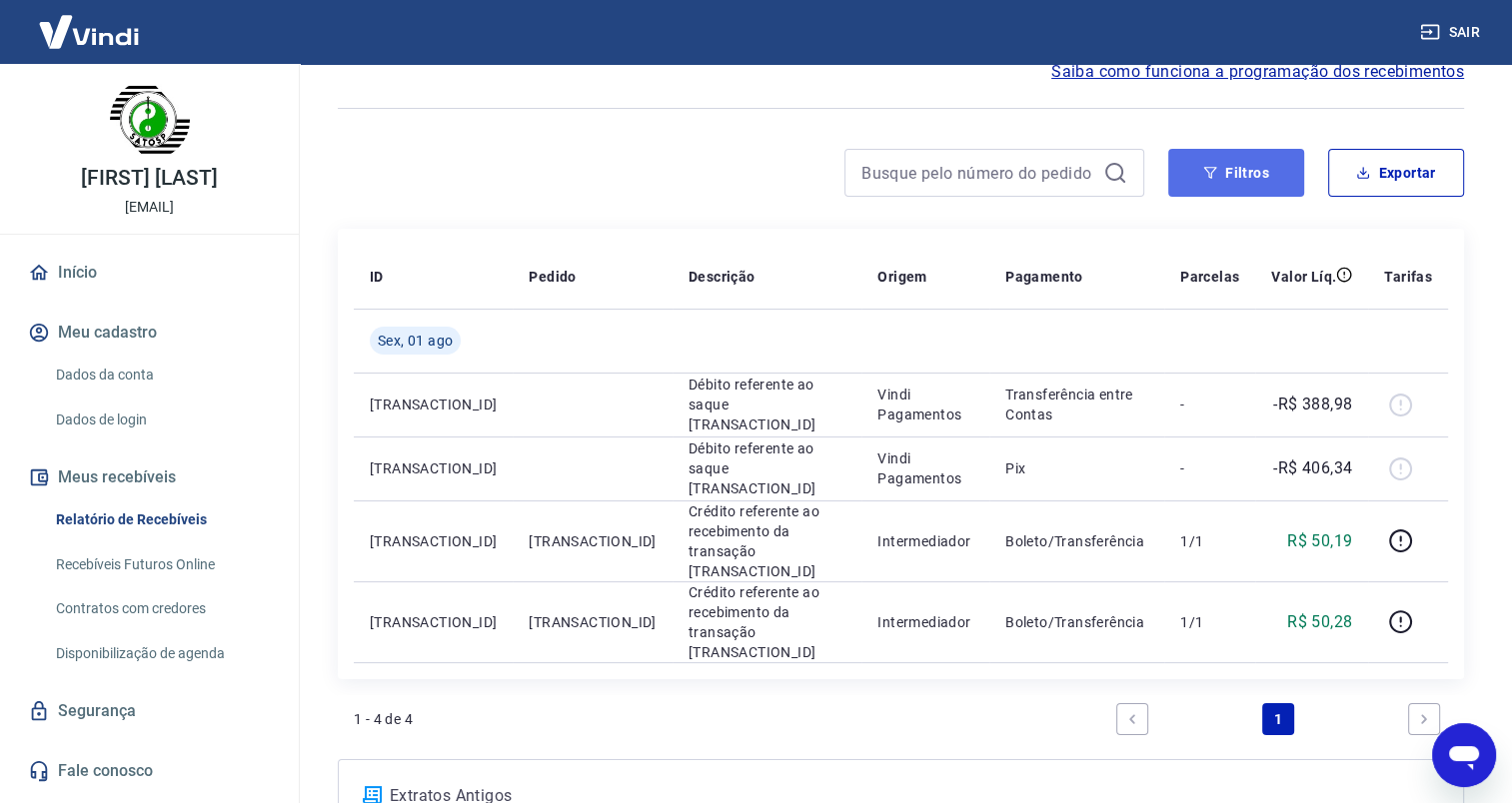 click on "Filtros" at bounding box center [1236, 173] 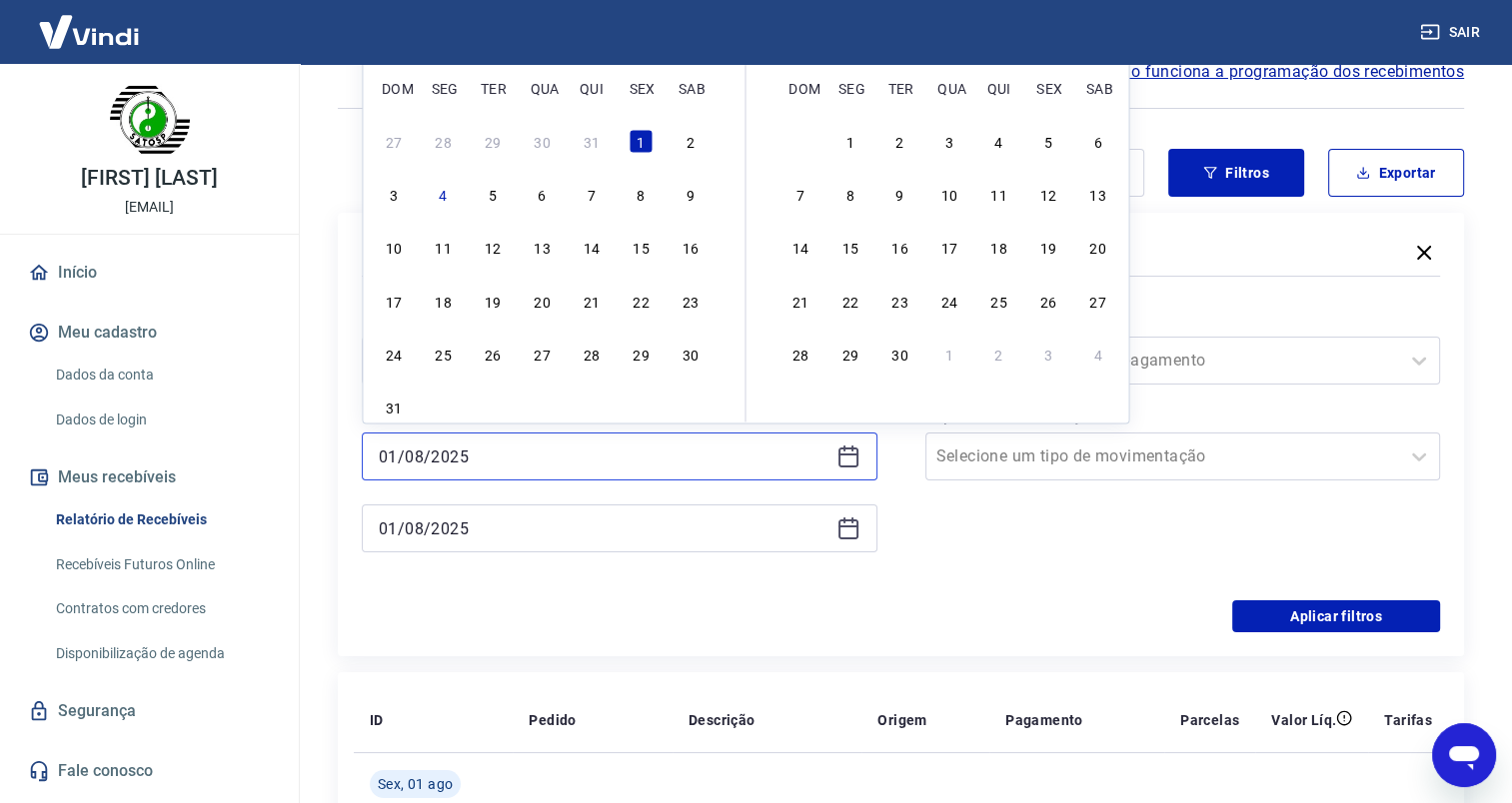 click on "01/08/2025" at bounding box center (604, 456) 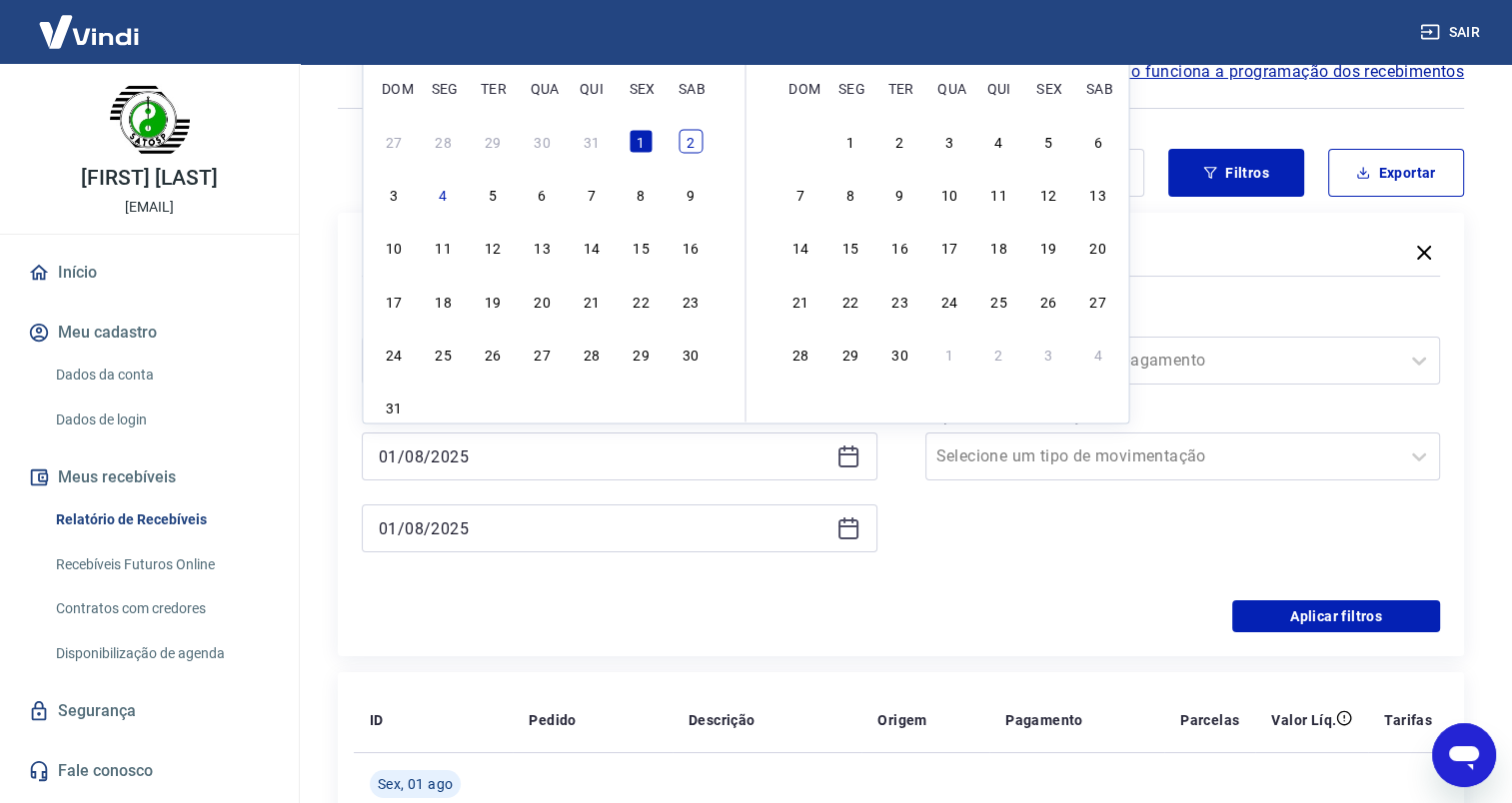 click on "2" at bounding box center [691, 141] 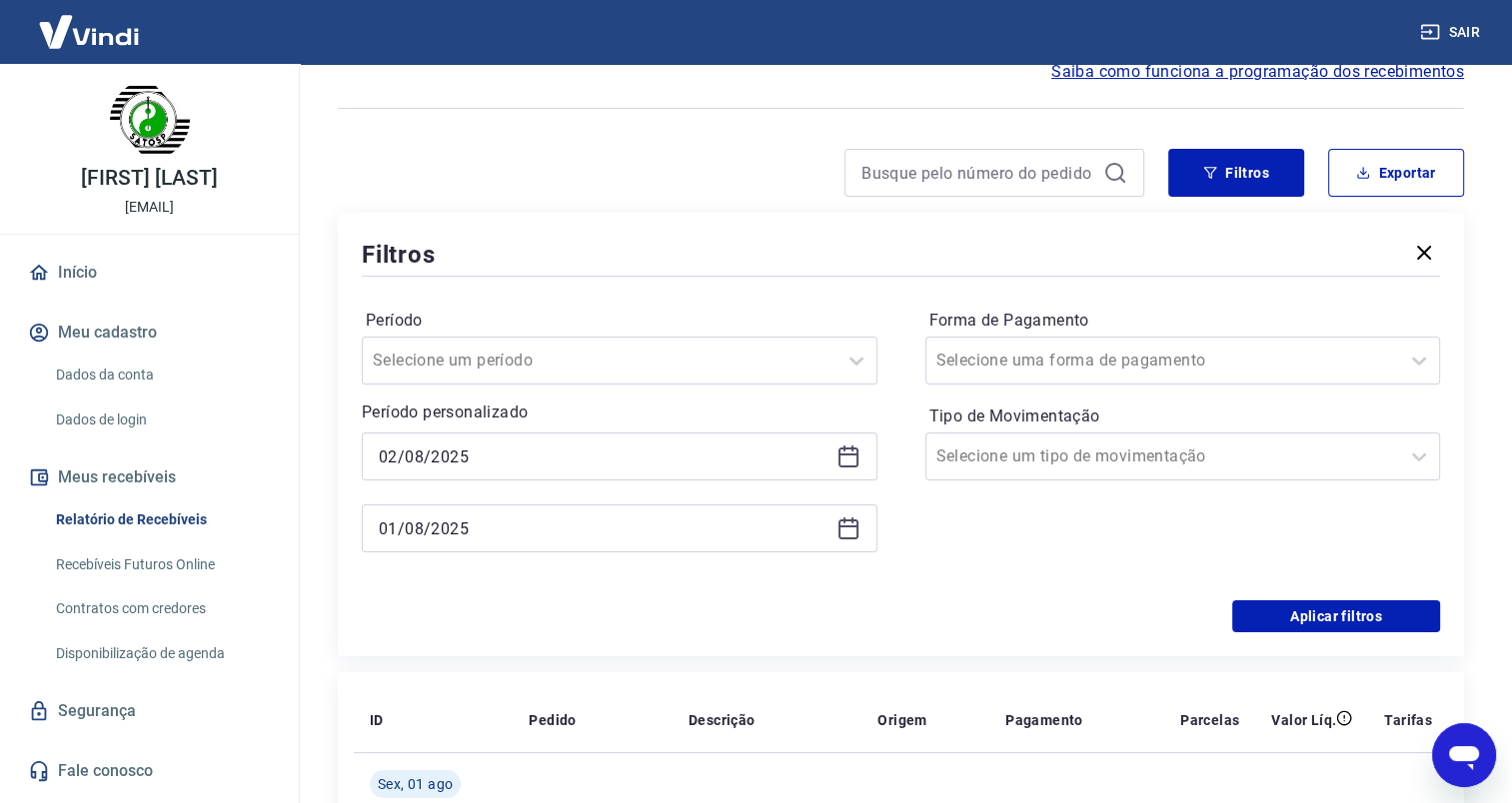 type on "02/08/2025" 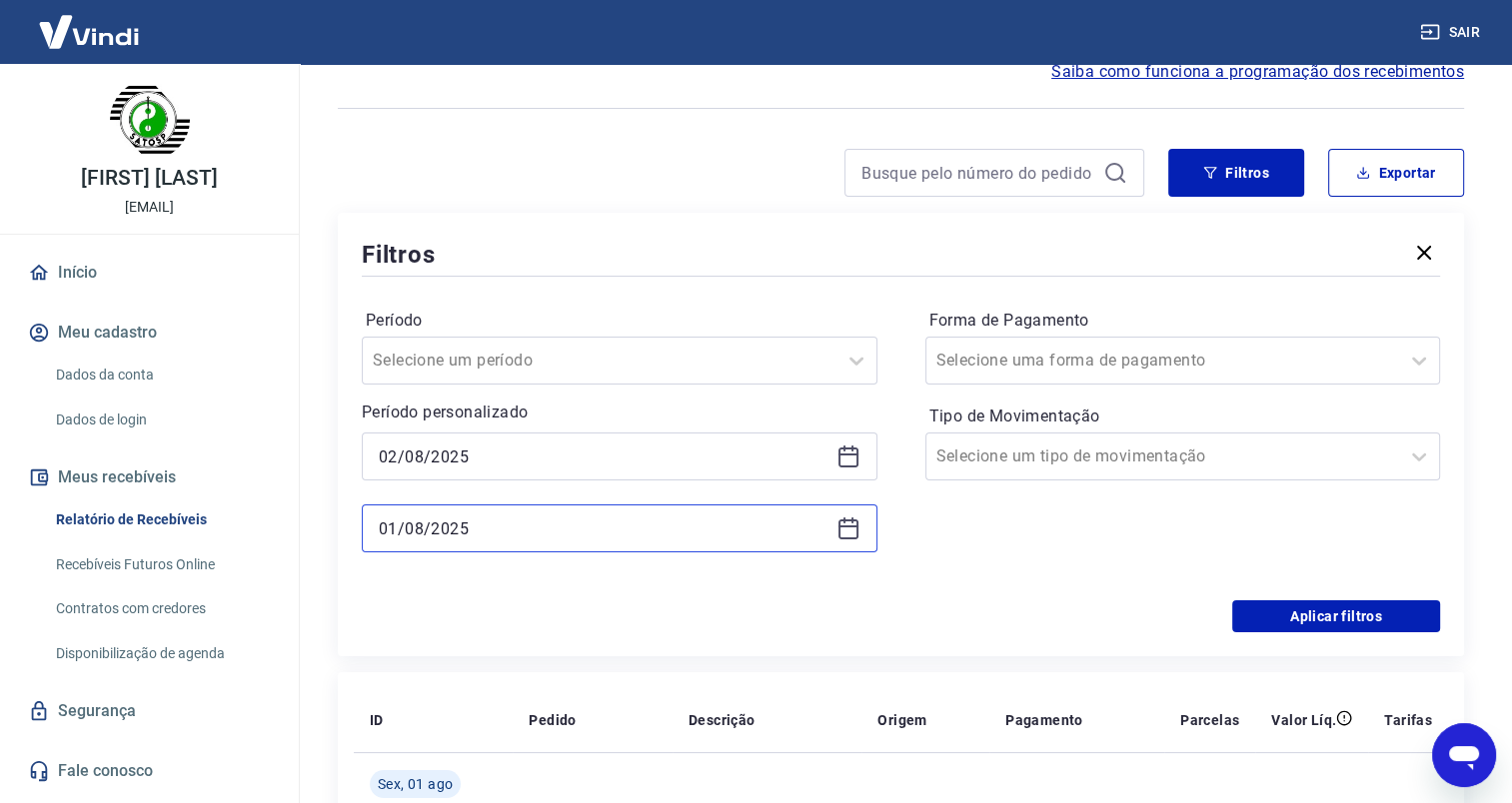 click on "01/08/2025" at bounding box center (604, 528) 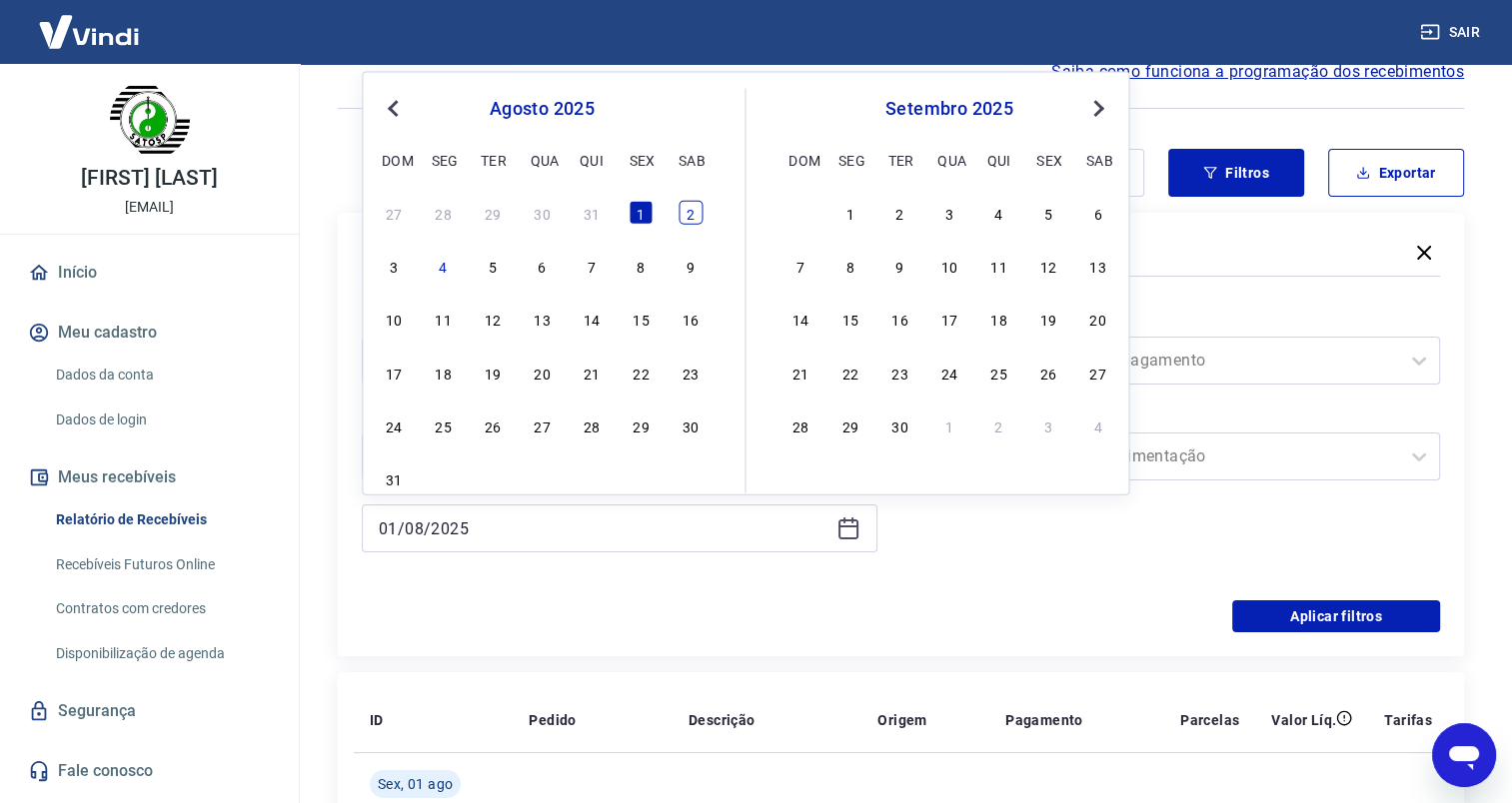 click on "2" at bounding box center [691, 213] 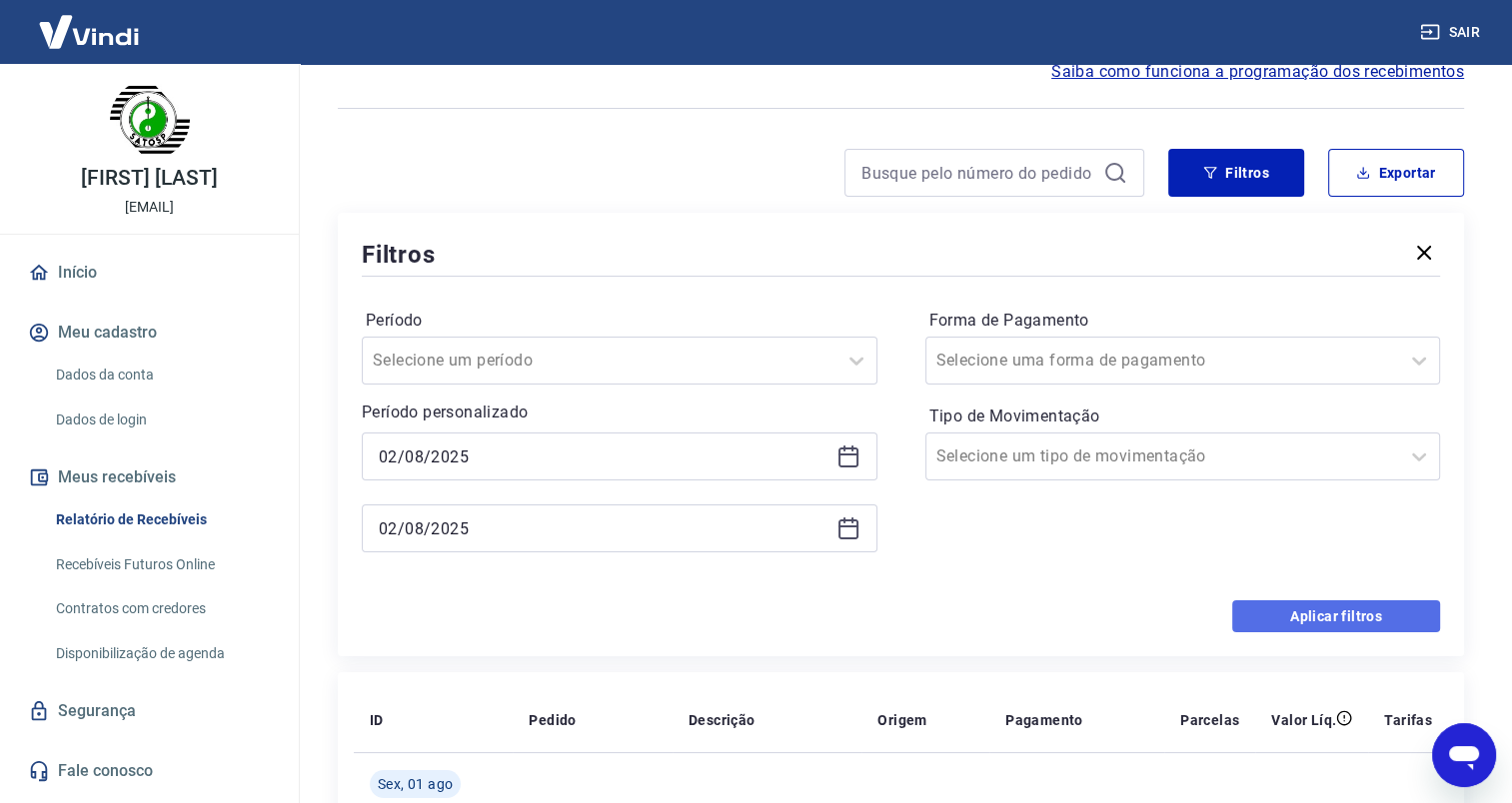 click on "Aplicar filtros" at bounding box center [1336, 616] 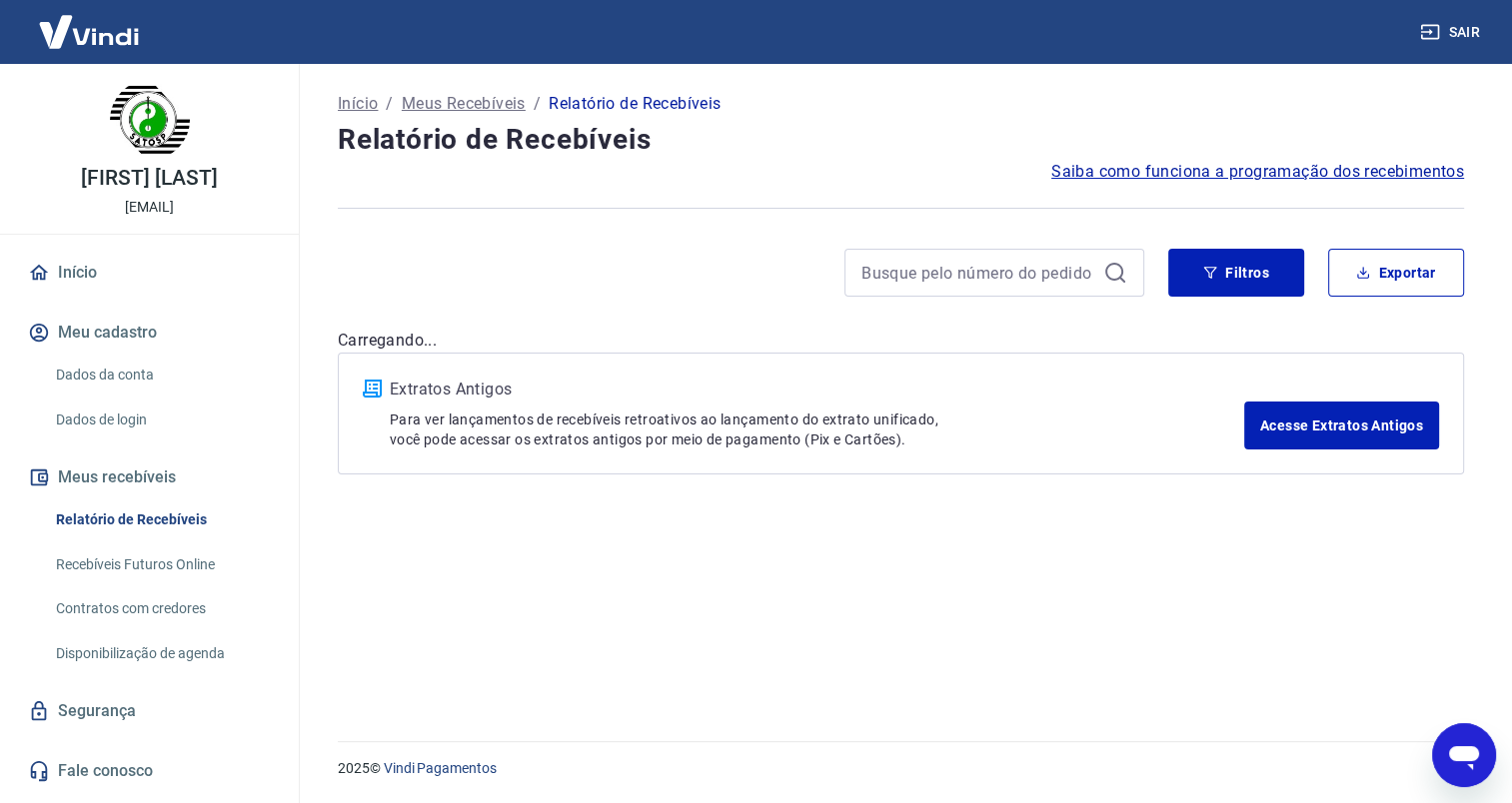 scroll, scrollTop: 0, scrollLeft: 0, axis: both 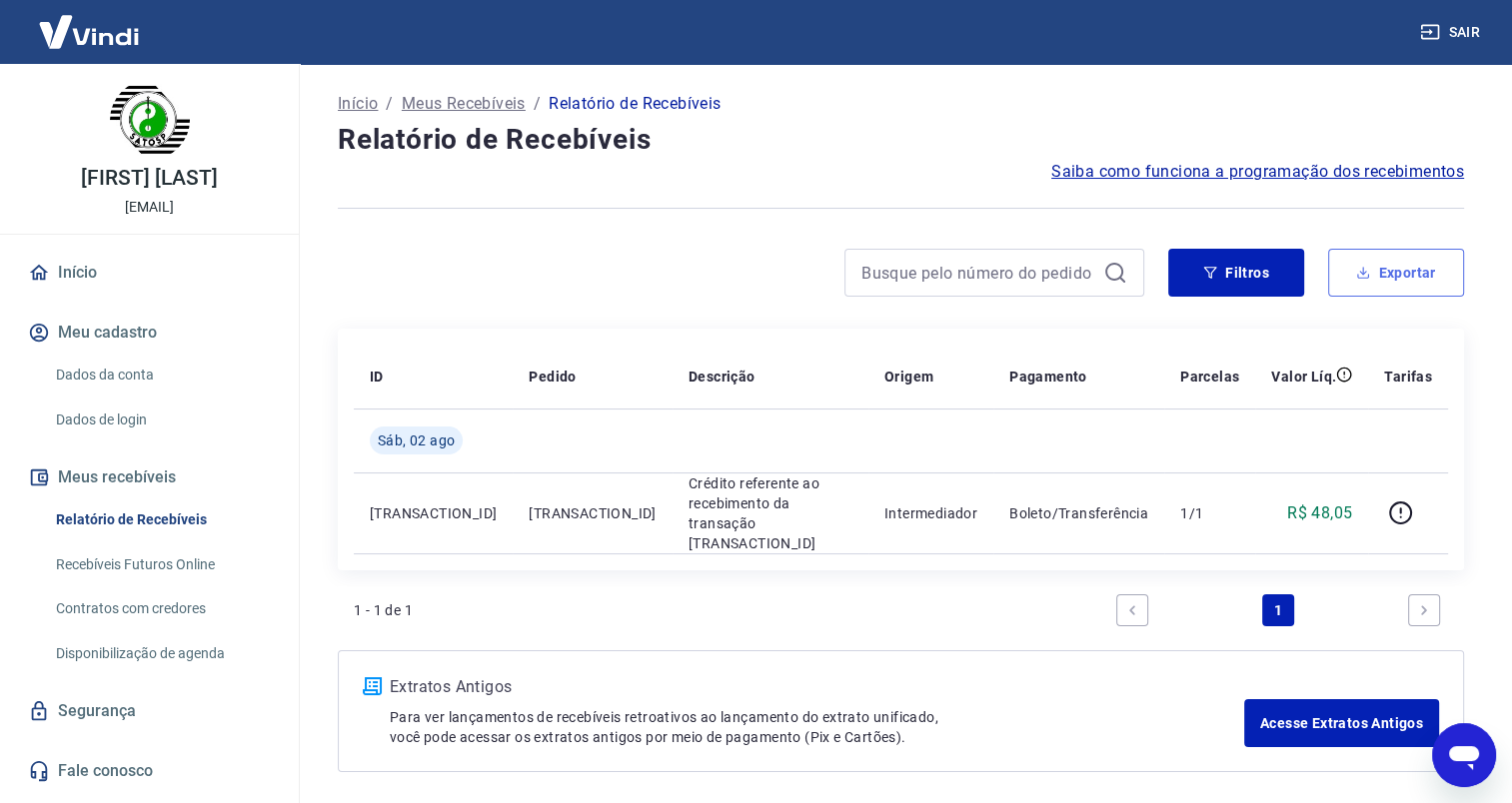 click on "Exportar" at bounding box center (1396, 273) 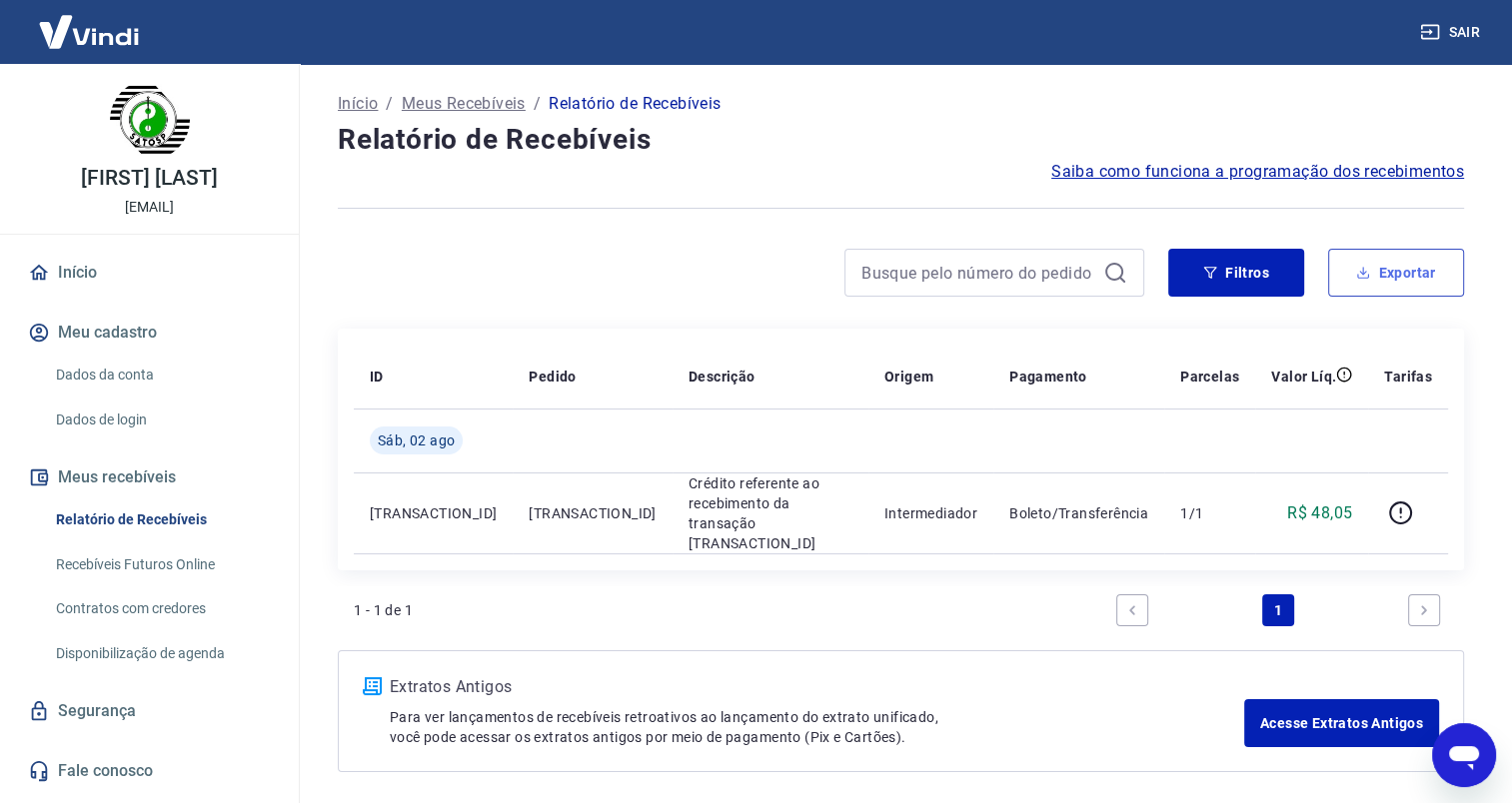 type on "02/08/2025" 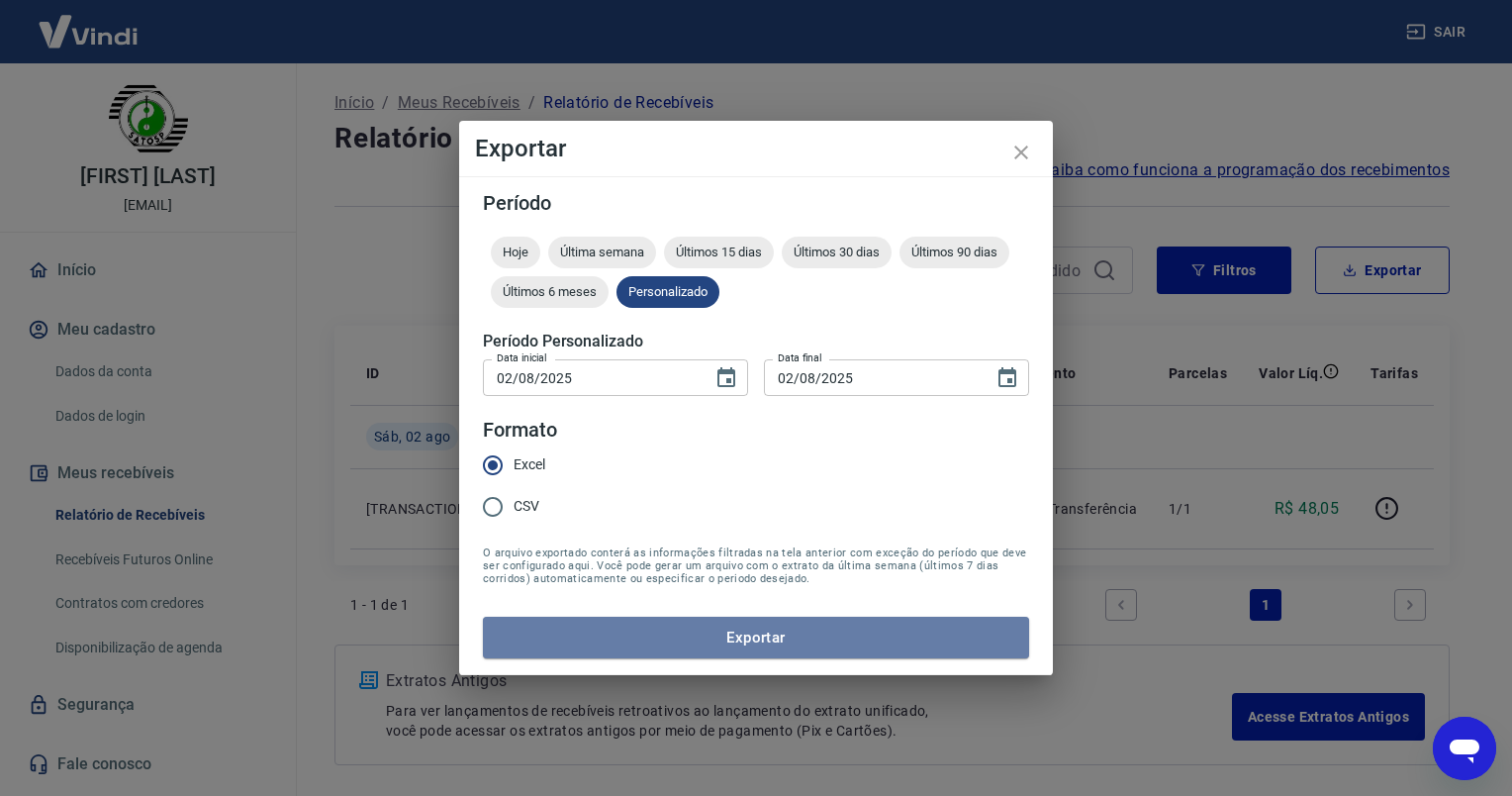 click on "Exportar" at bounding box center (756, 638) 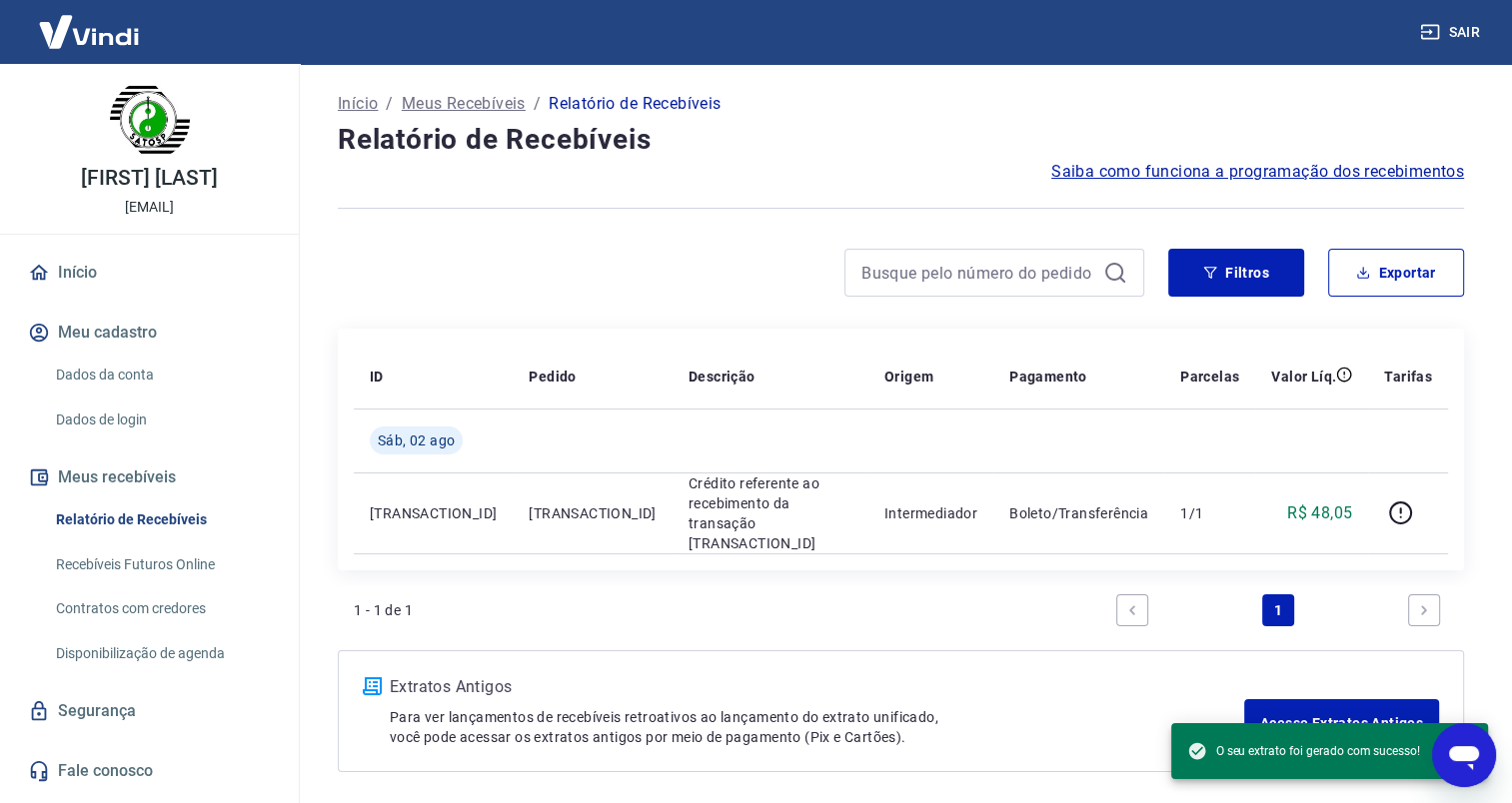 click at bounding box center (741, 273) 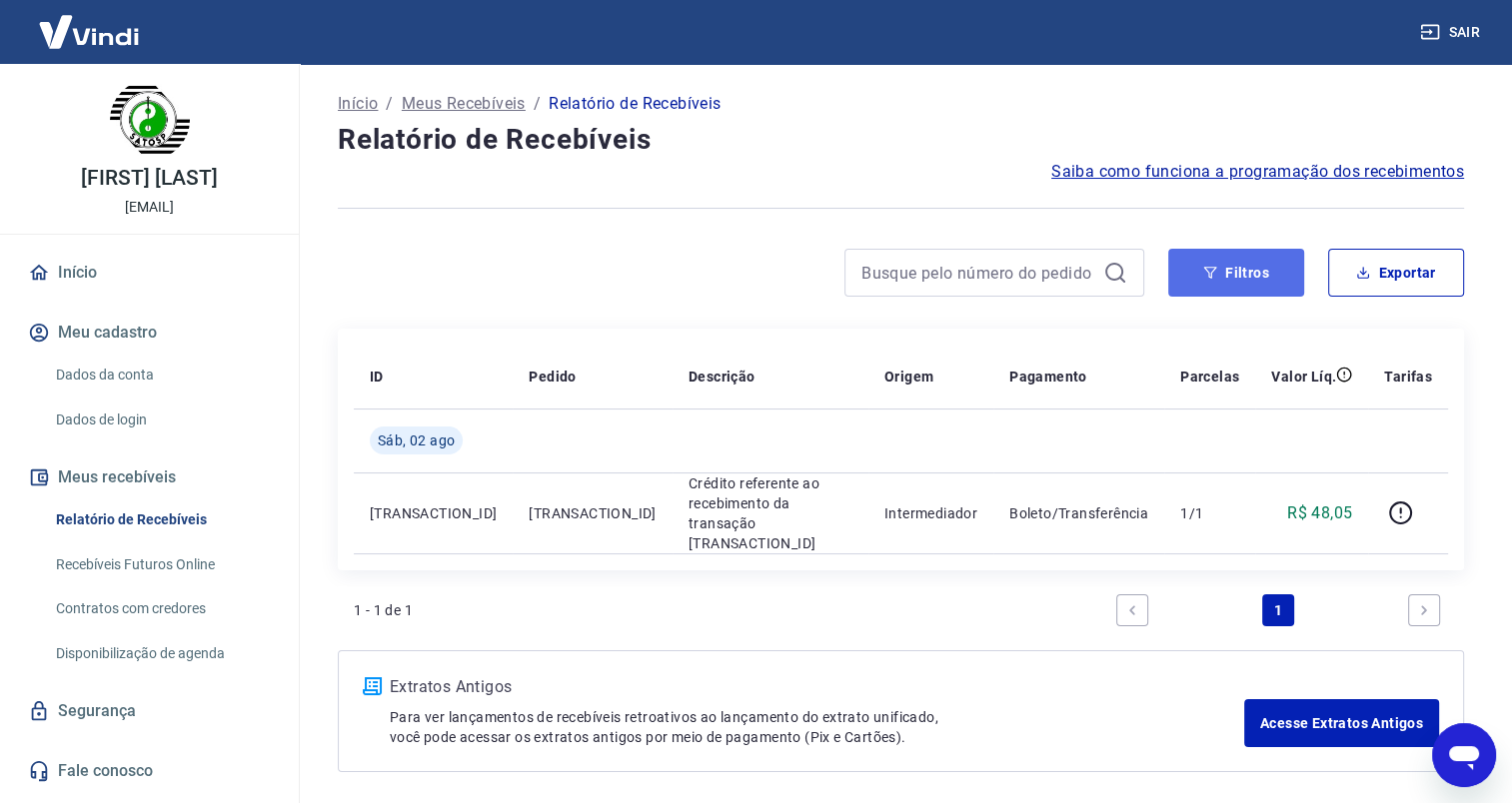 click on "Filtros" at bounding box center [1236, 273] 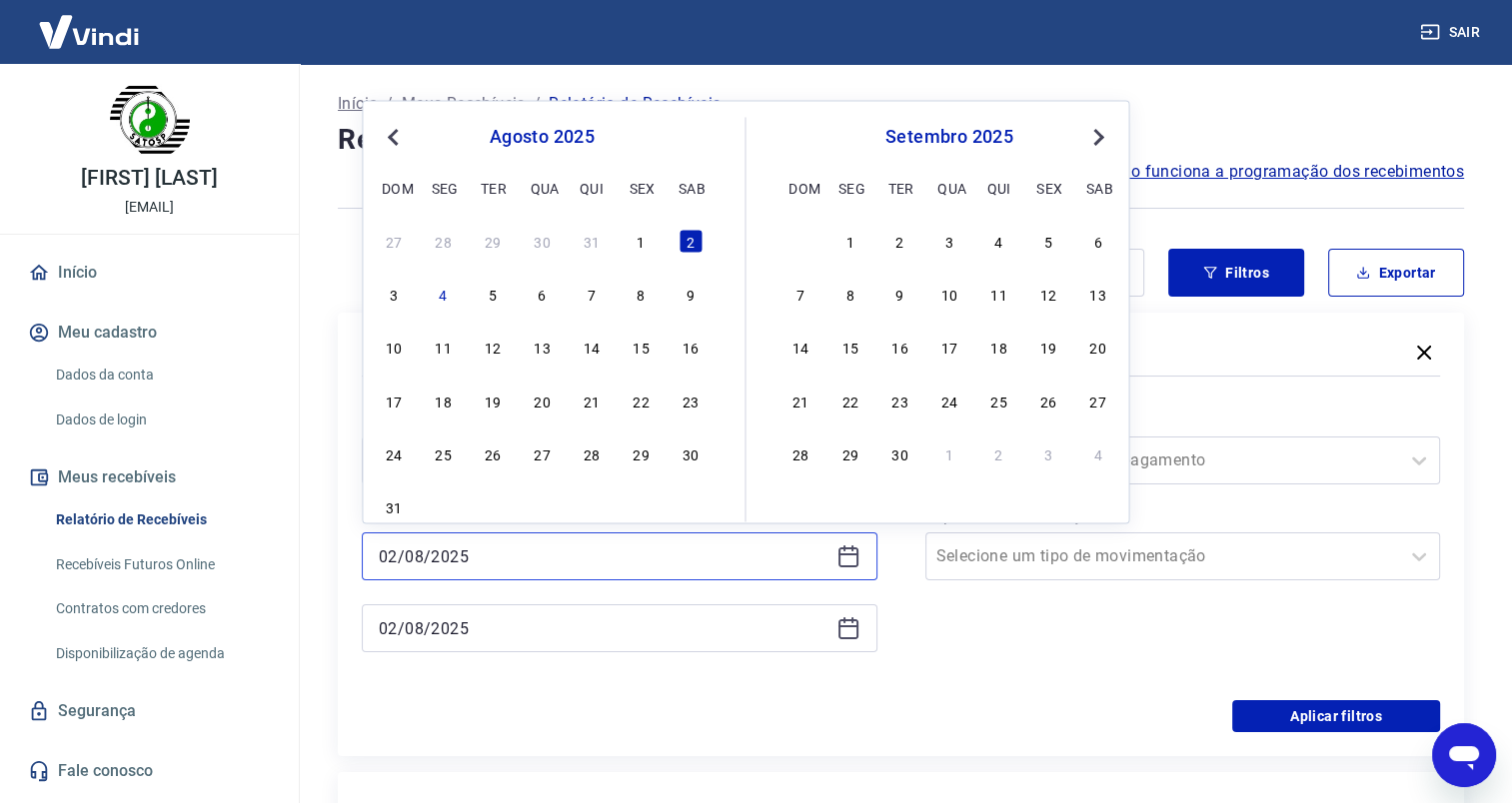 click on "02/08/2025" at bounding box center (604, 556) 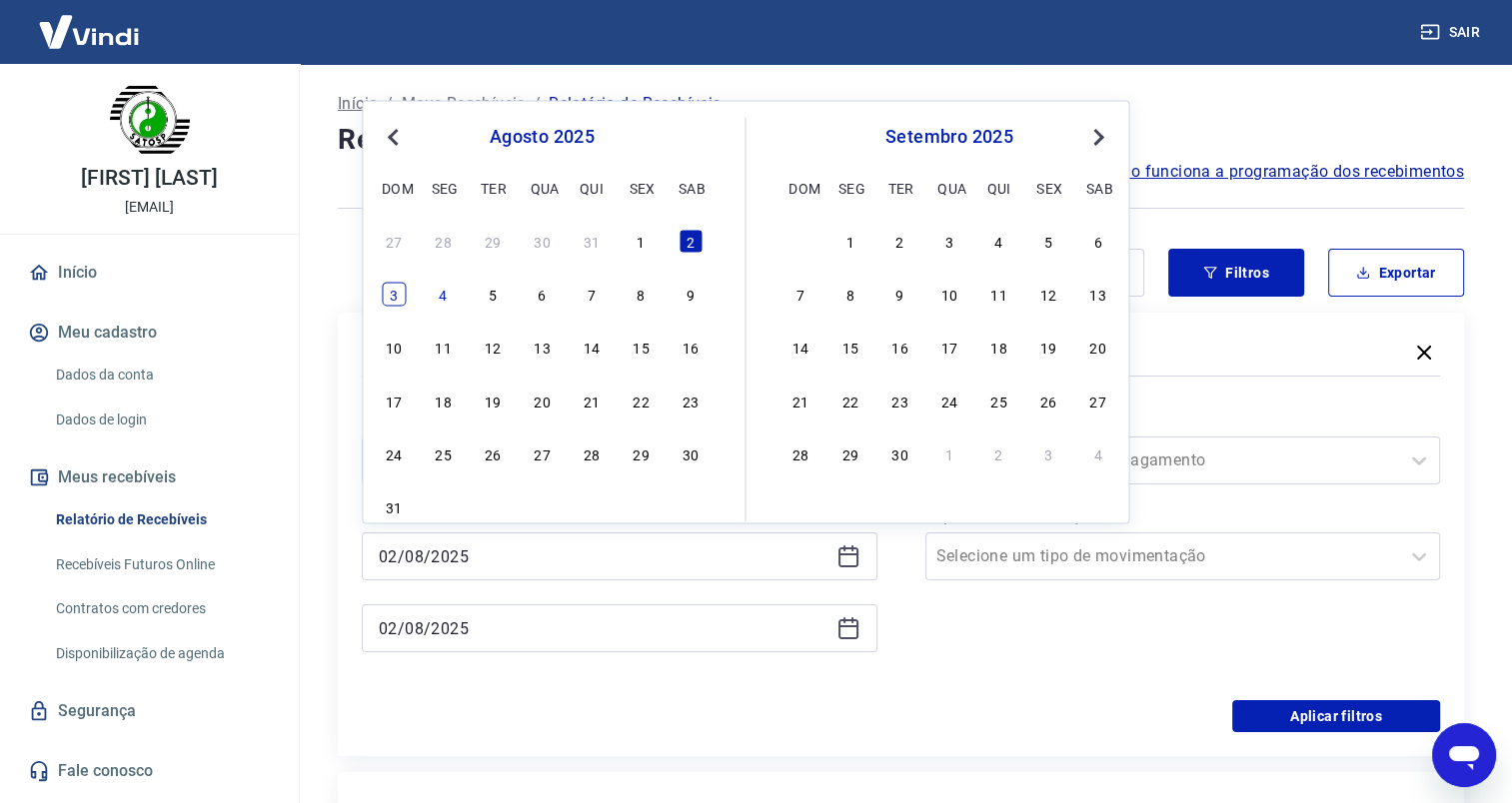 click on "3" at bounding box center (394, 295) 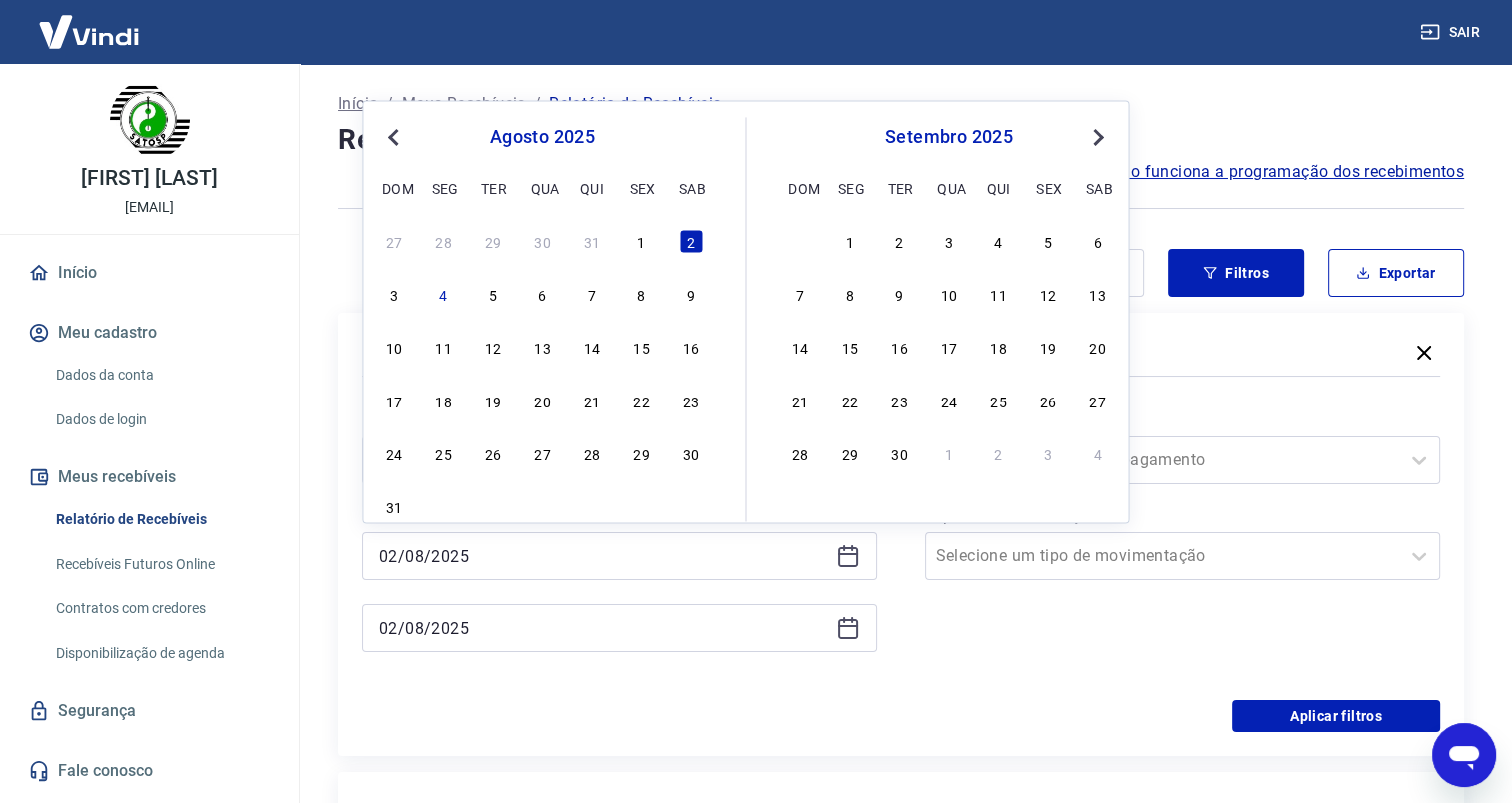 type on "03/08/2025" 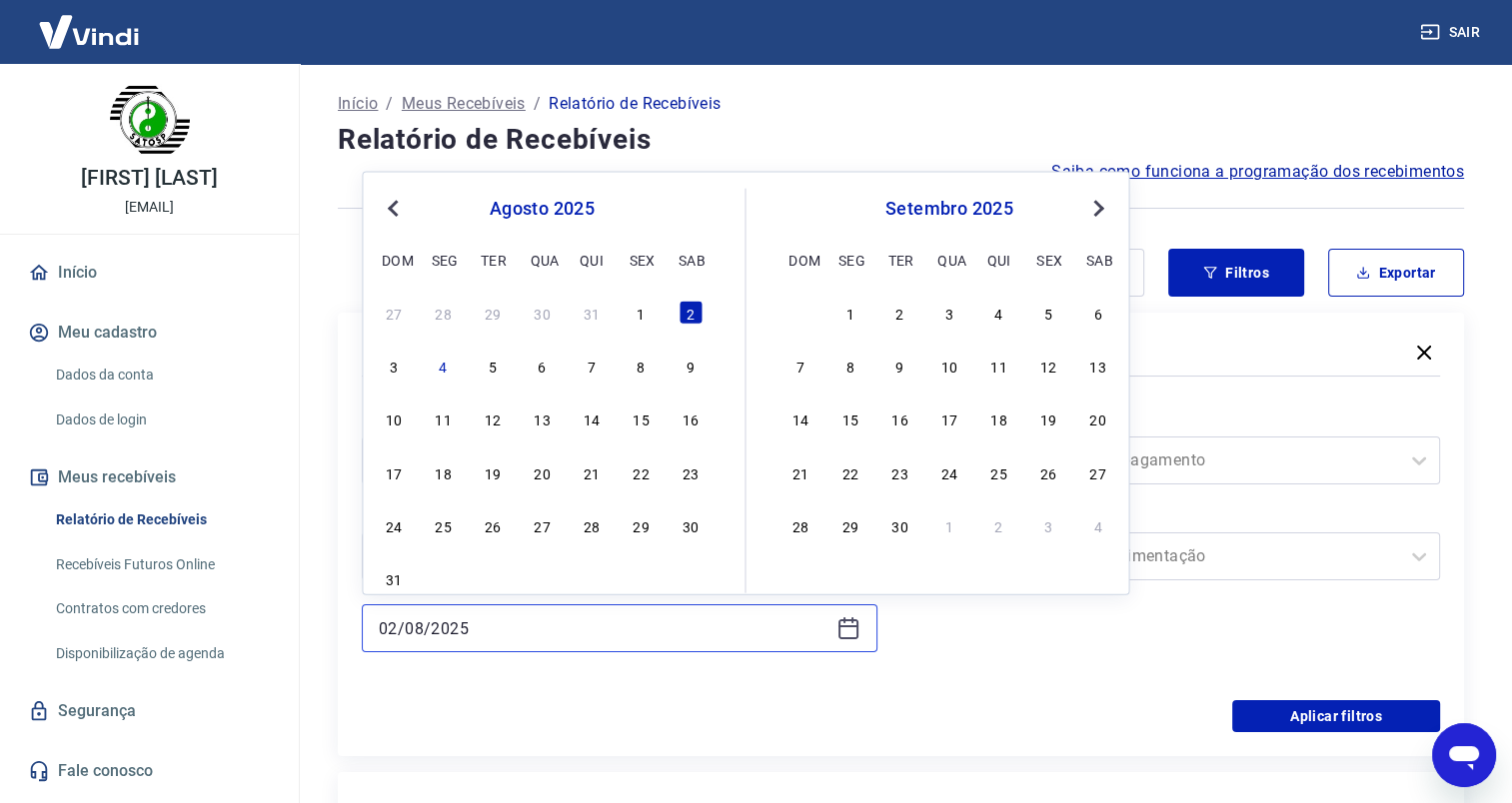 click on "02/08/2025" at bounding box center [604, 628] 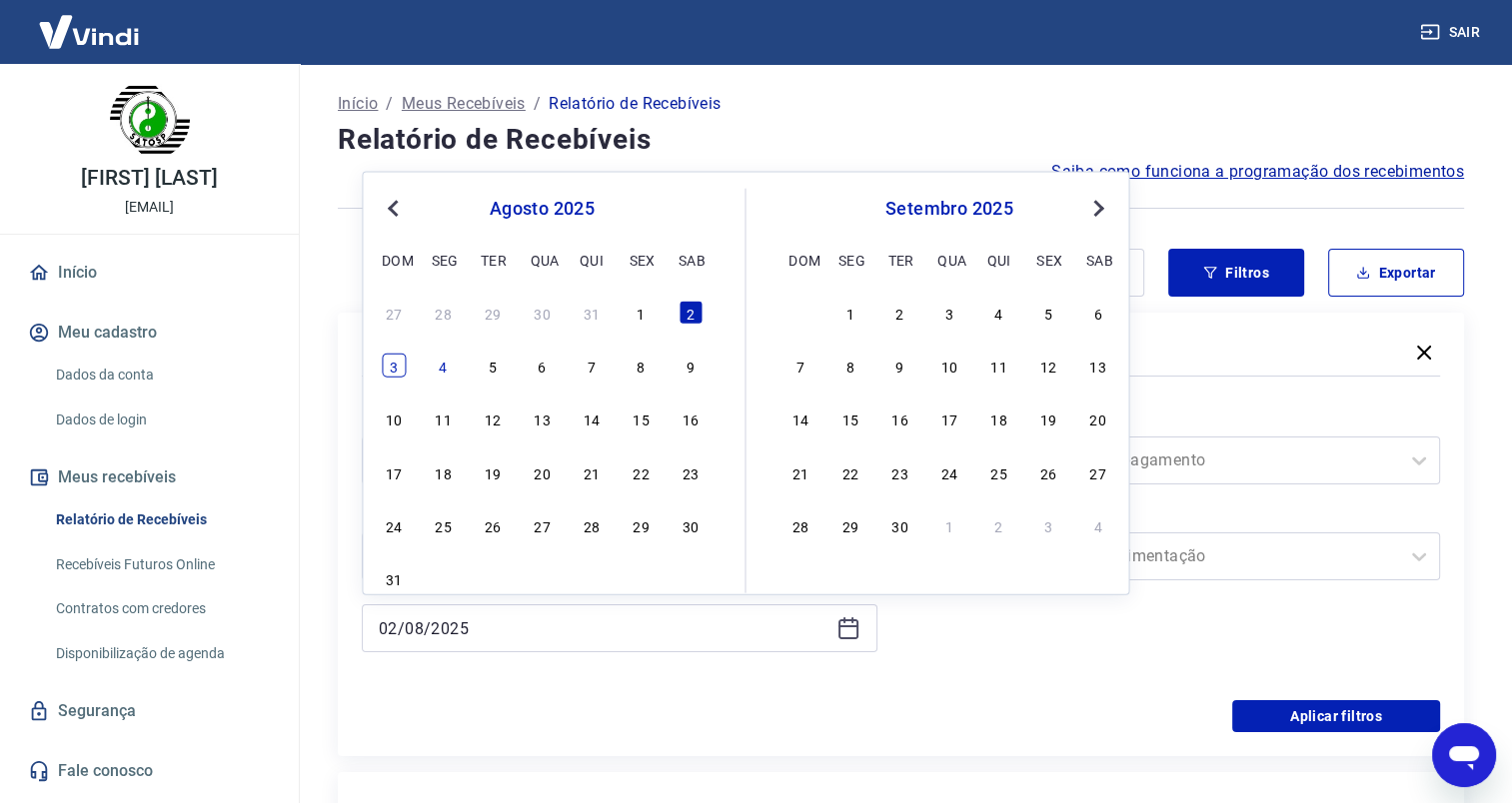 click on "3" at bounding box center [394, 366] 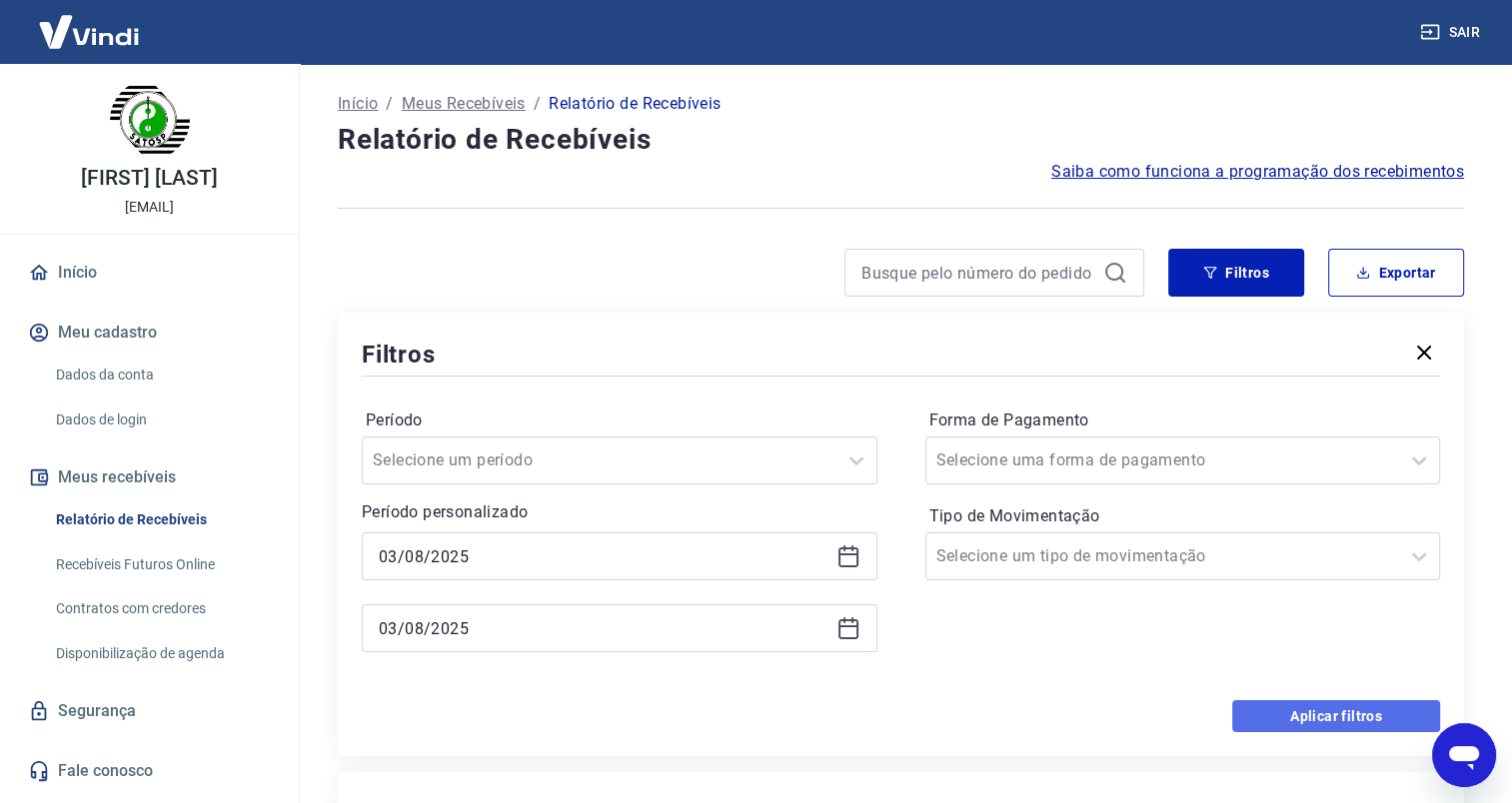 click on "Aplicar filtros" at bounding box center (1336, 716) 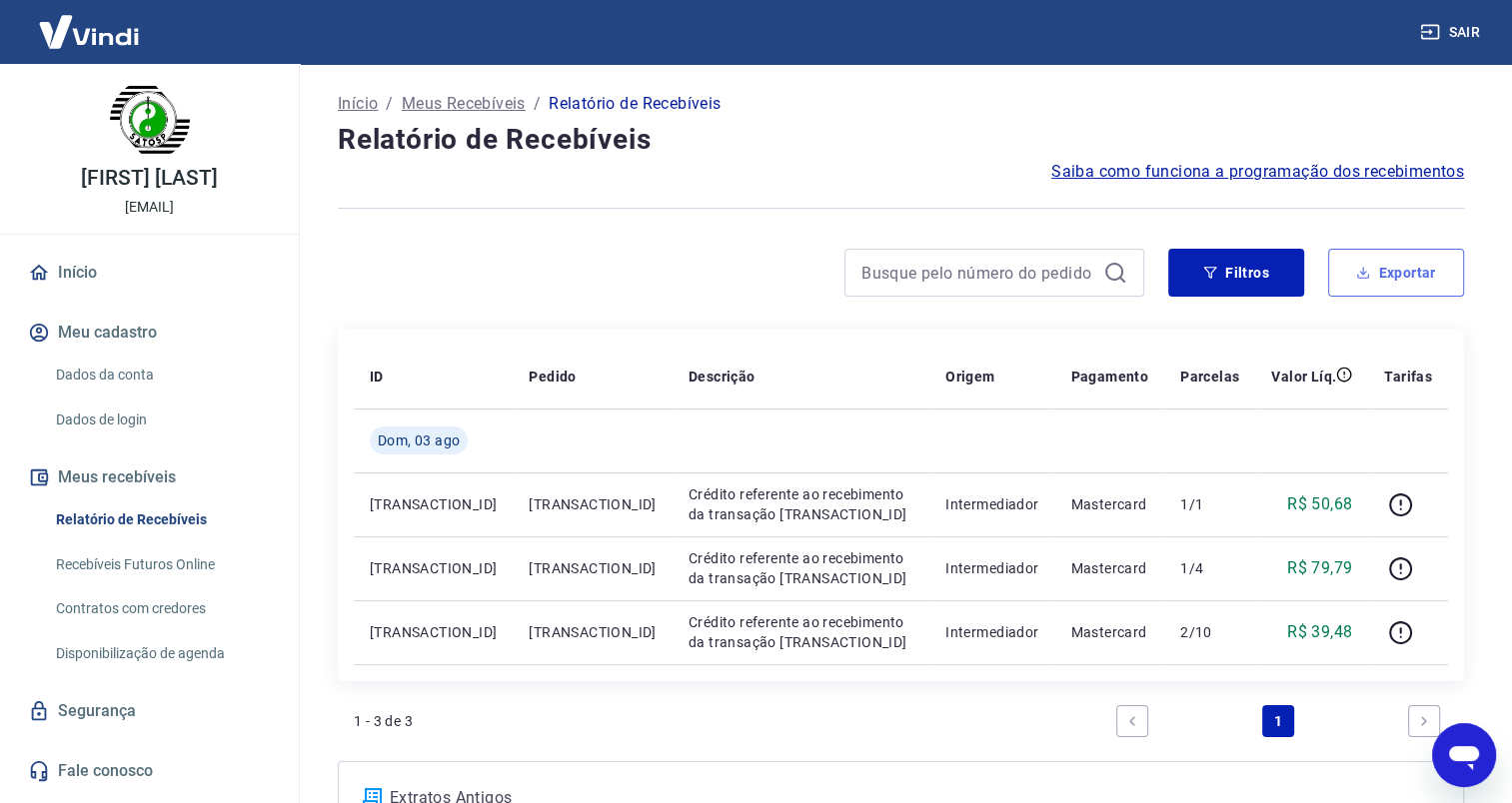 click 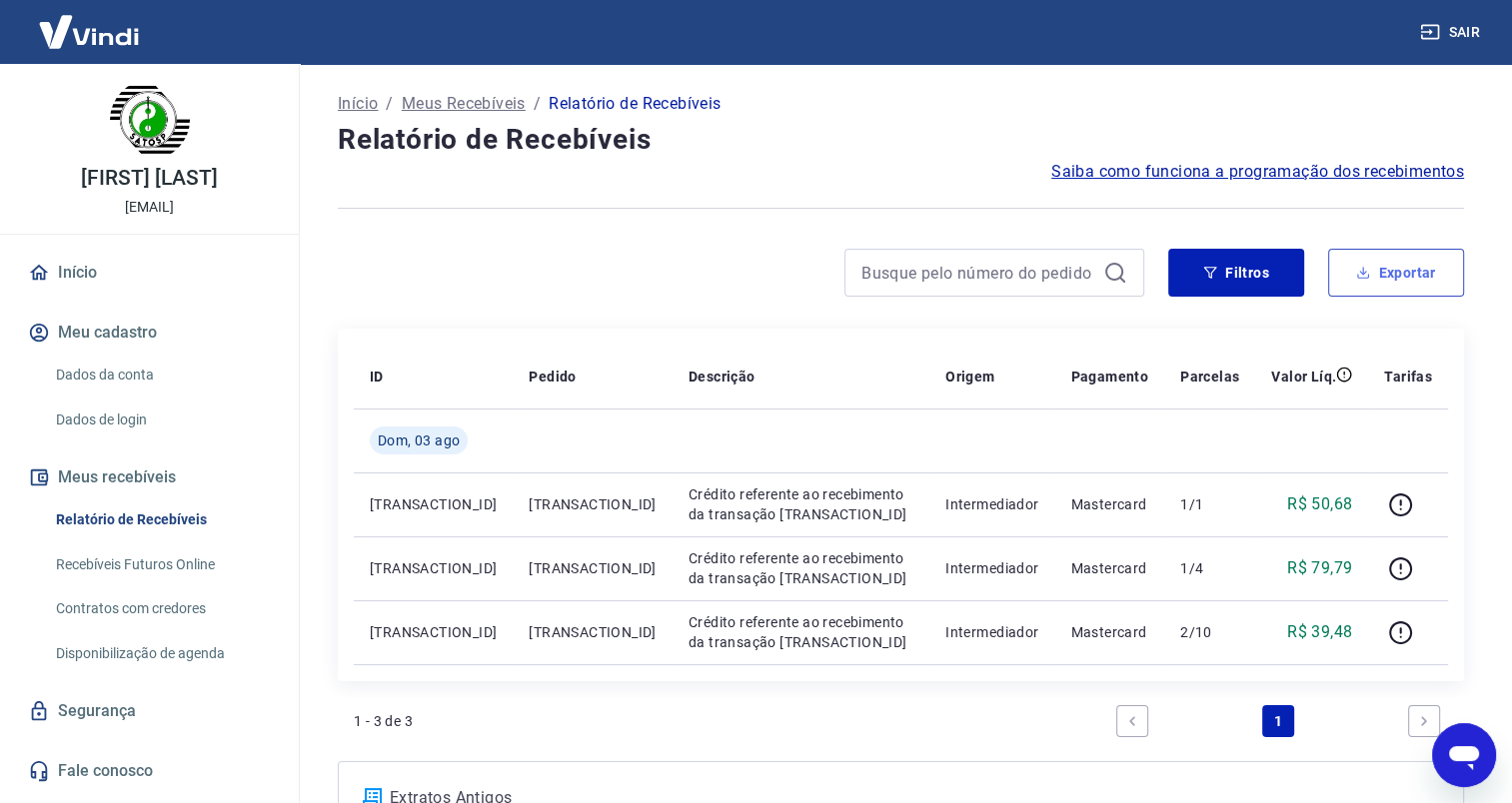 type on "03/08/2025" 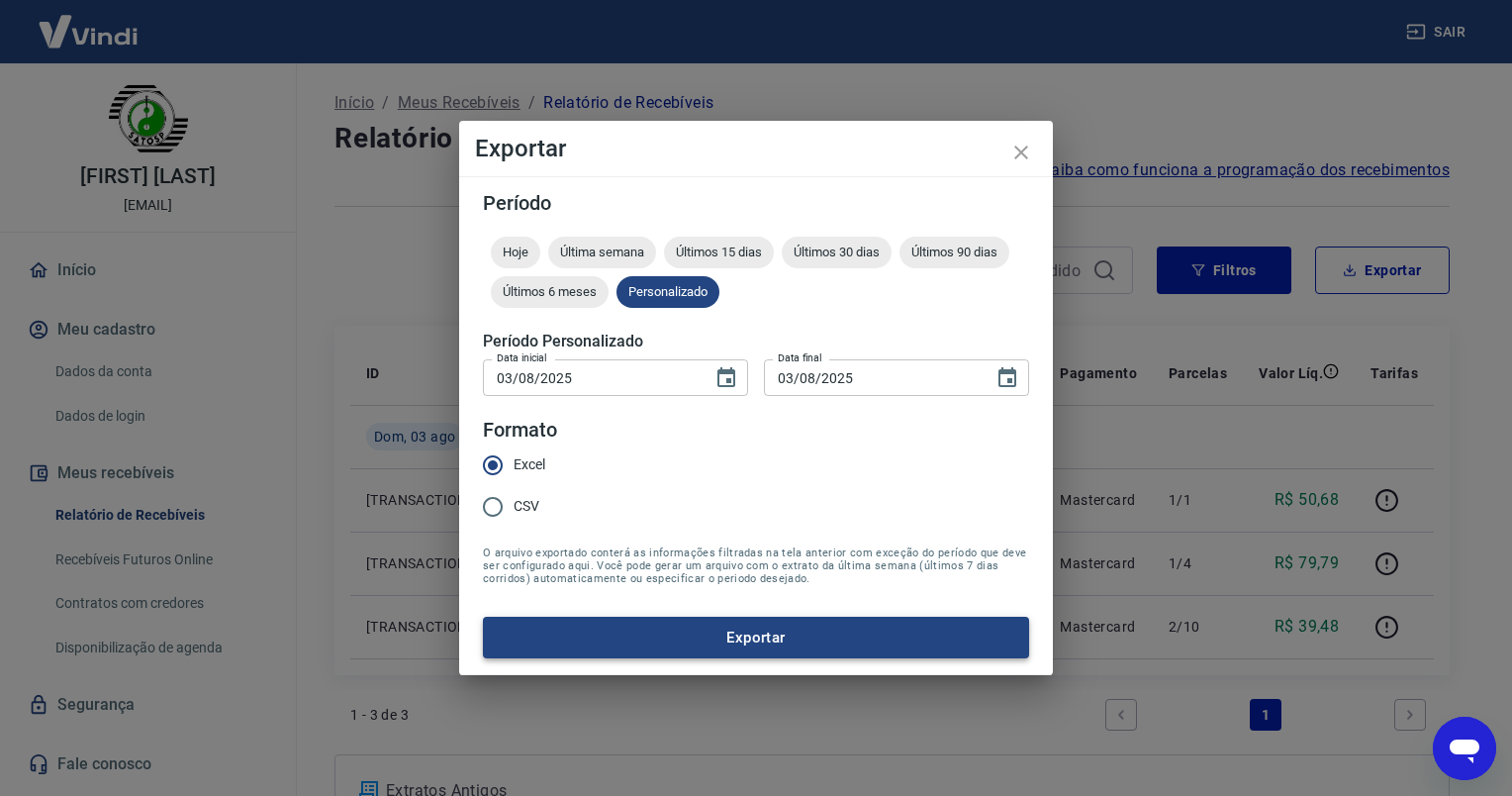 click on "Exportar" at bounding box center [756, 638] 